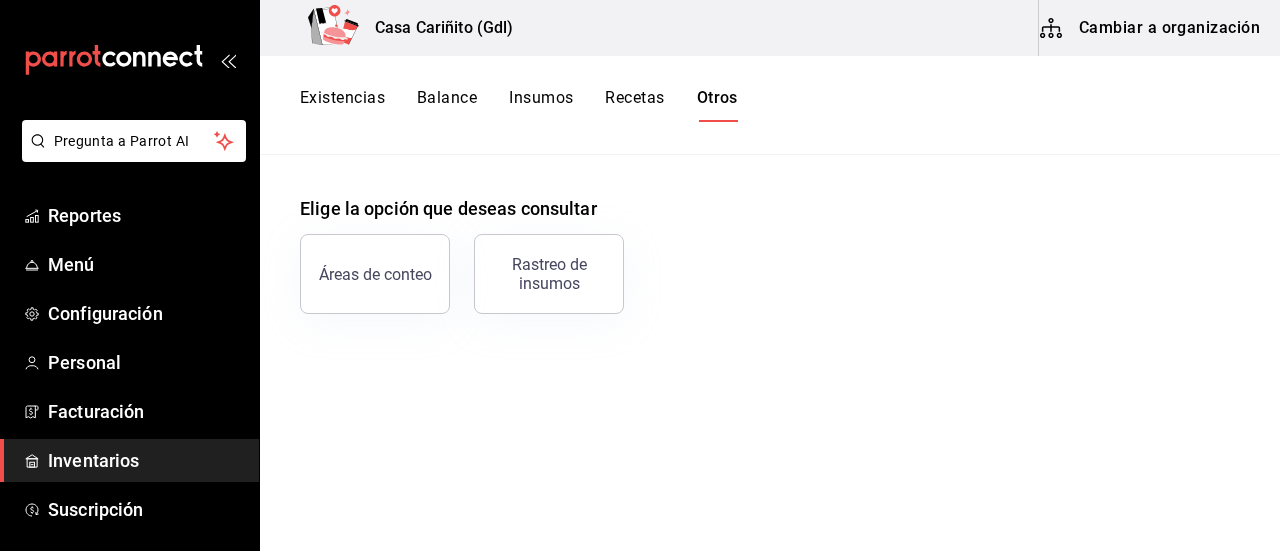 scroll, scrollTop: 0, scrollLeft: 0, axis: both 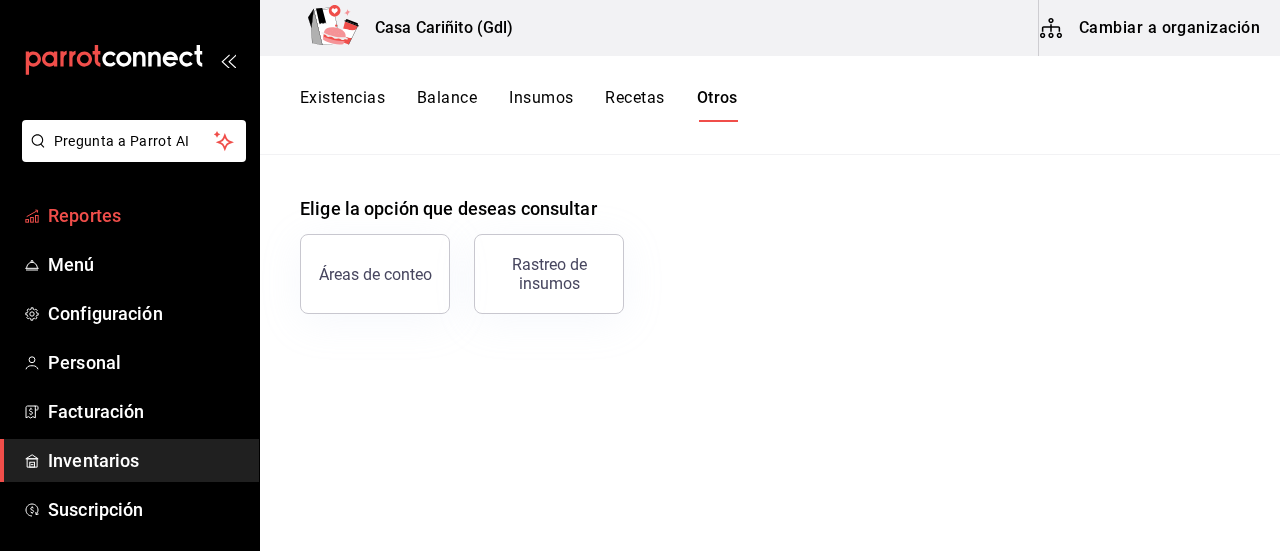 click on "Reportes" at bounding box center [145, 215] 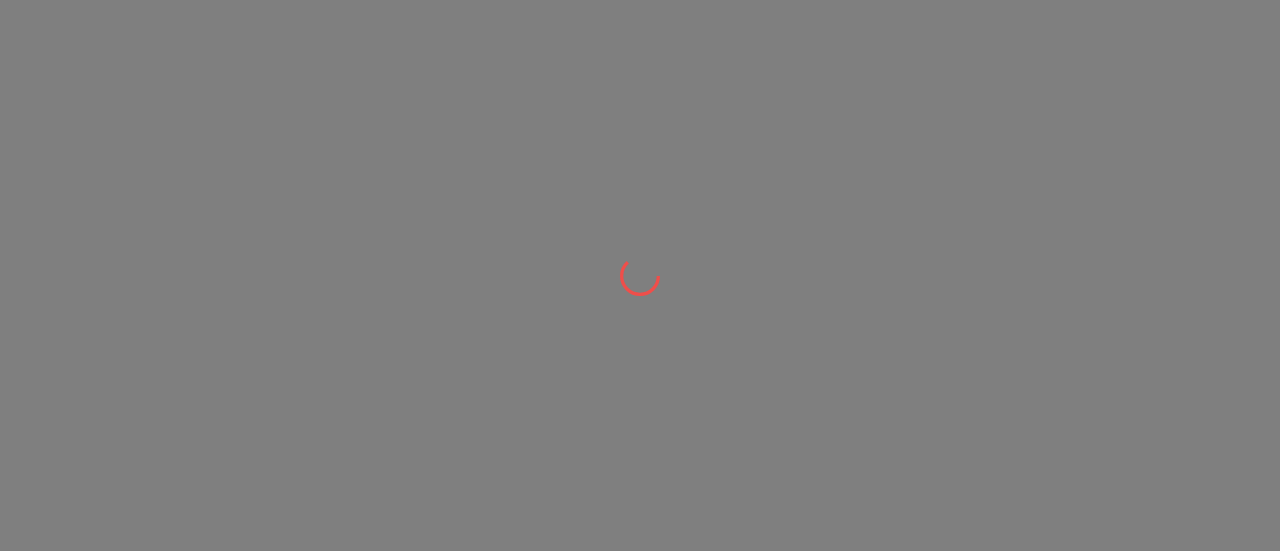 scroll, scrollTop: 0, scrollLeft: 0, axis: both 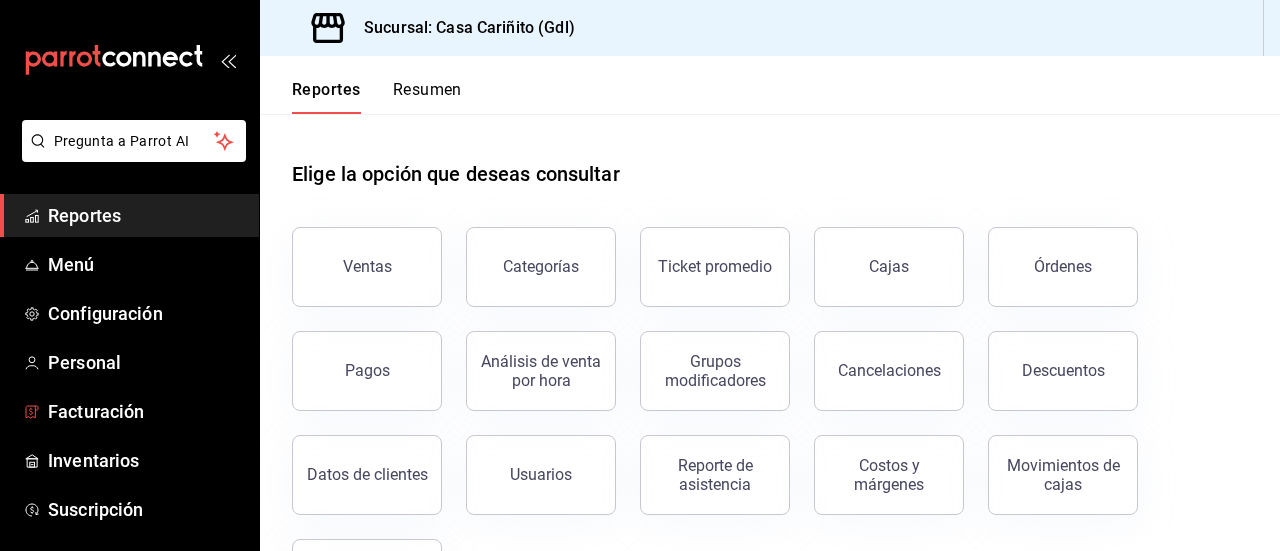 click on "Personal" at bounding box center [145, 362] 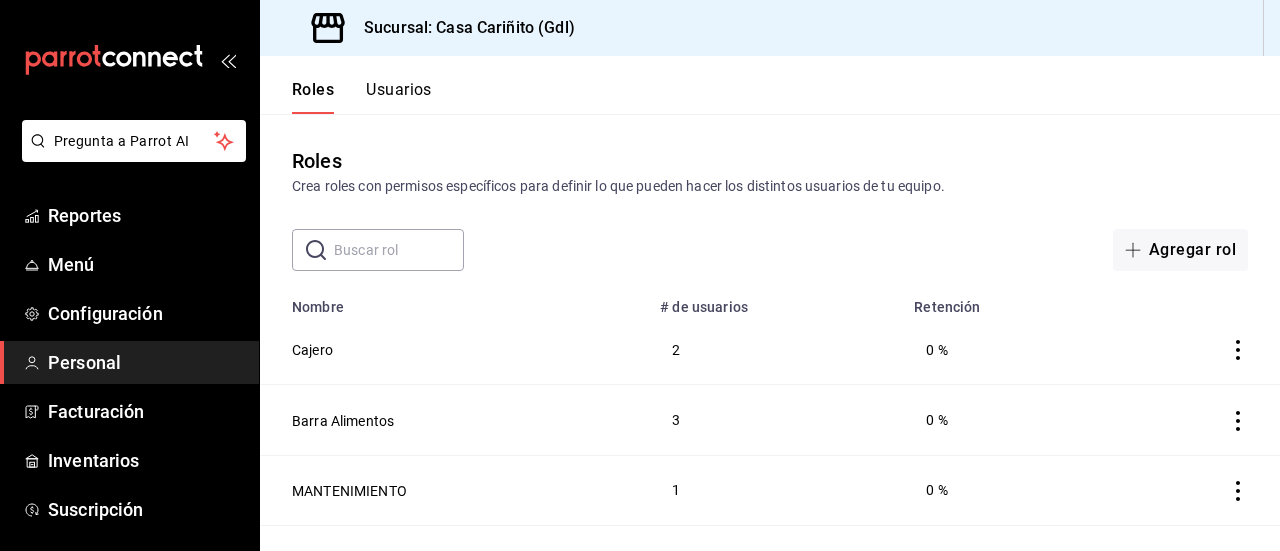 scroll, scrollTop: 181, scrollLeft: 0, axis: vertical 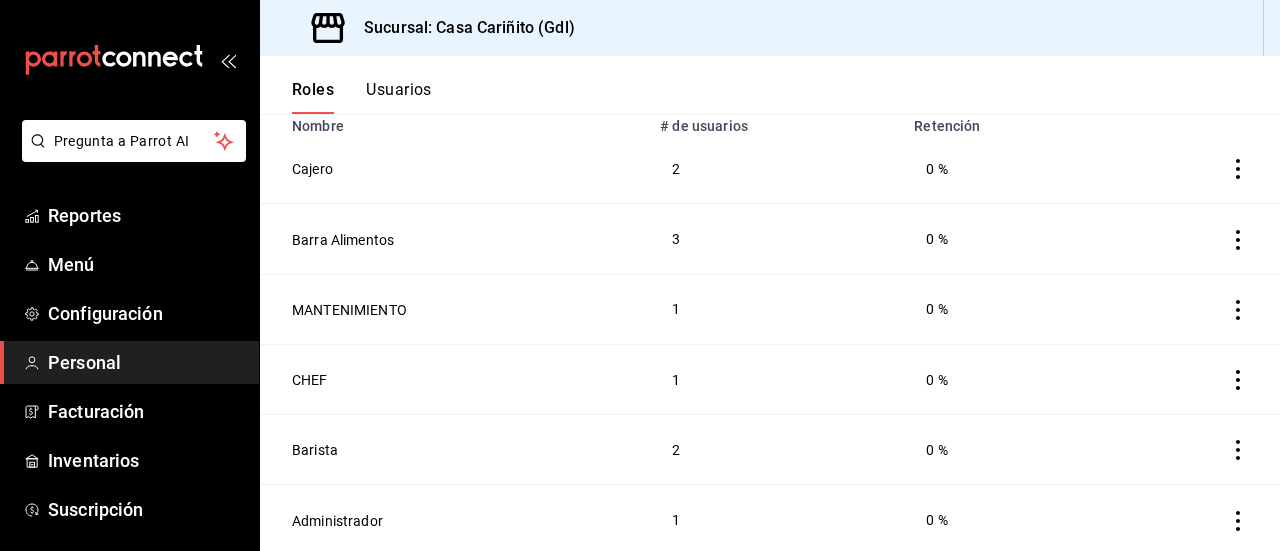 click on "Usuarios" at bounding box center [399, 97] 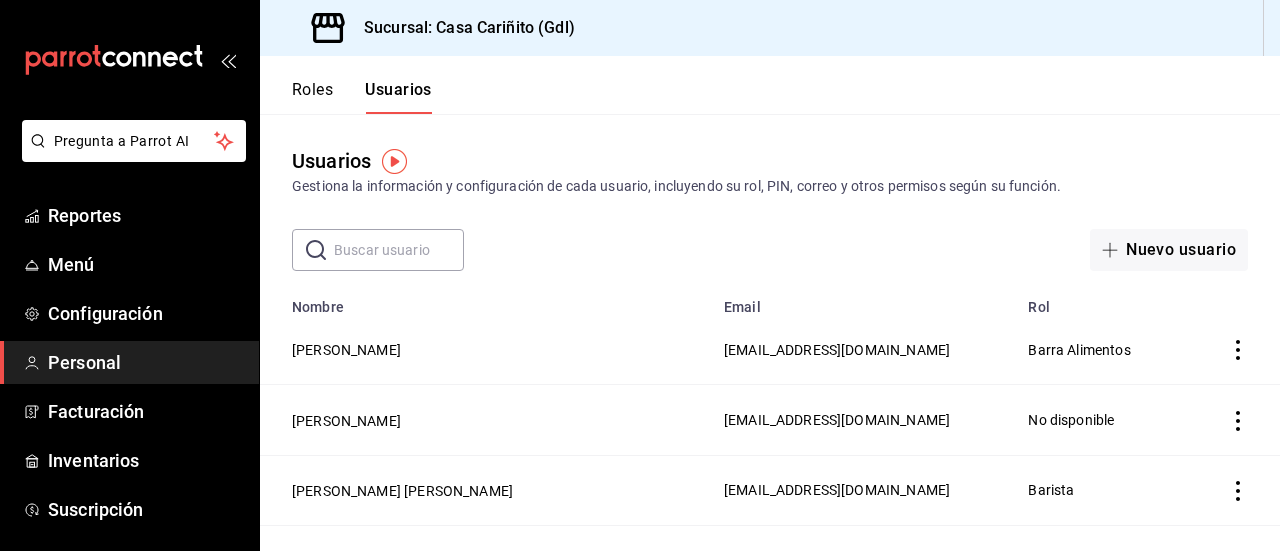 click 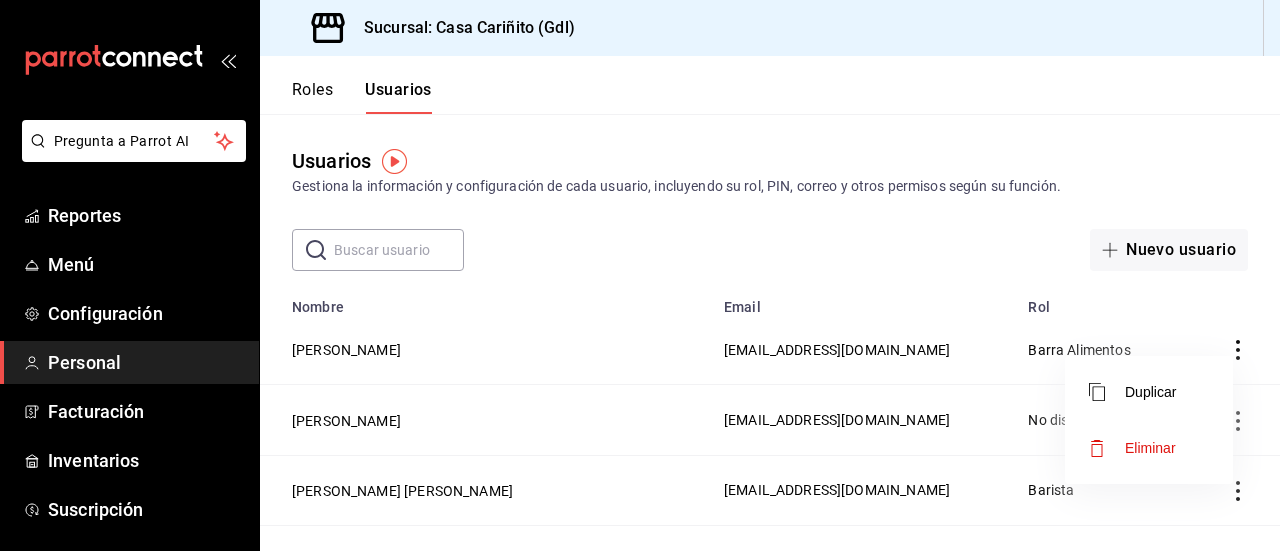 click at bounding box center (640, 275) 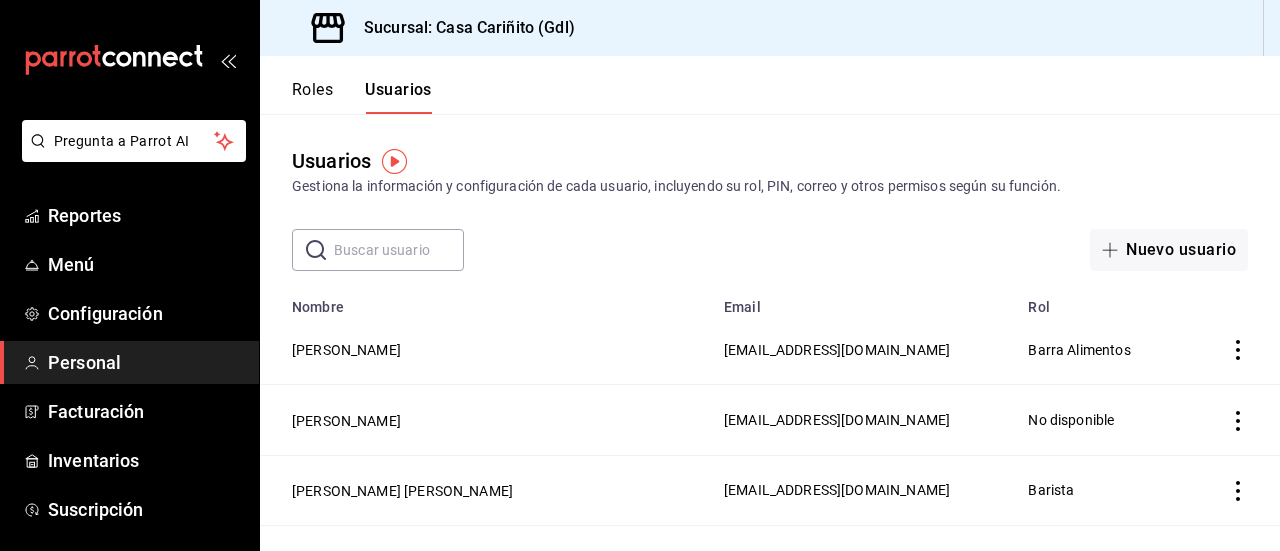 click on "[EMAIL_ADDRESS][DOMAIN_NAME]" at bounding box center [864, 420] 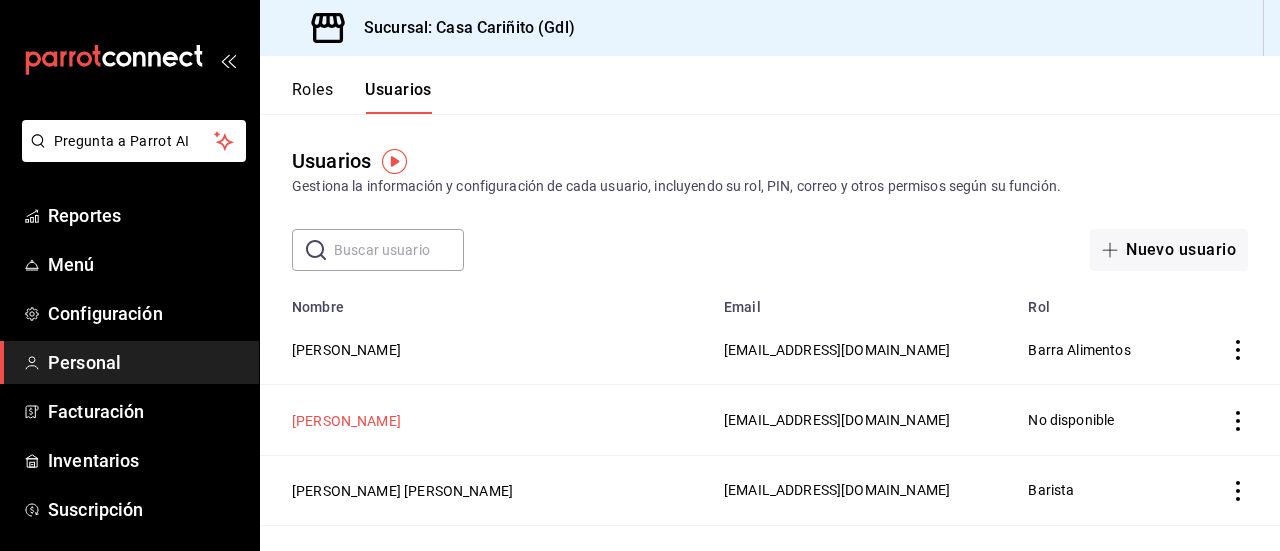 click on "[PERSON_NAME]" at bounding box center (346, 421) 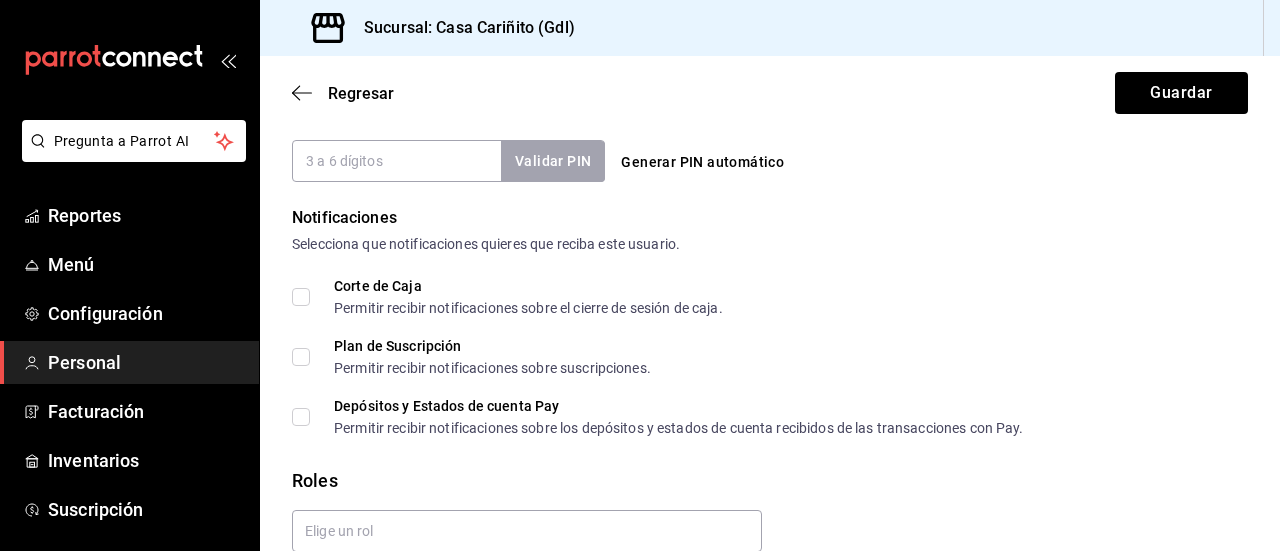 scroll, scrollTop: 1046, scrollLeft: 0, axis: vertical 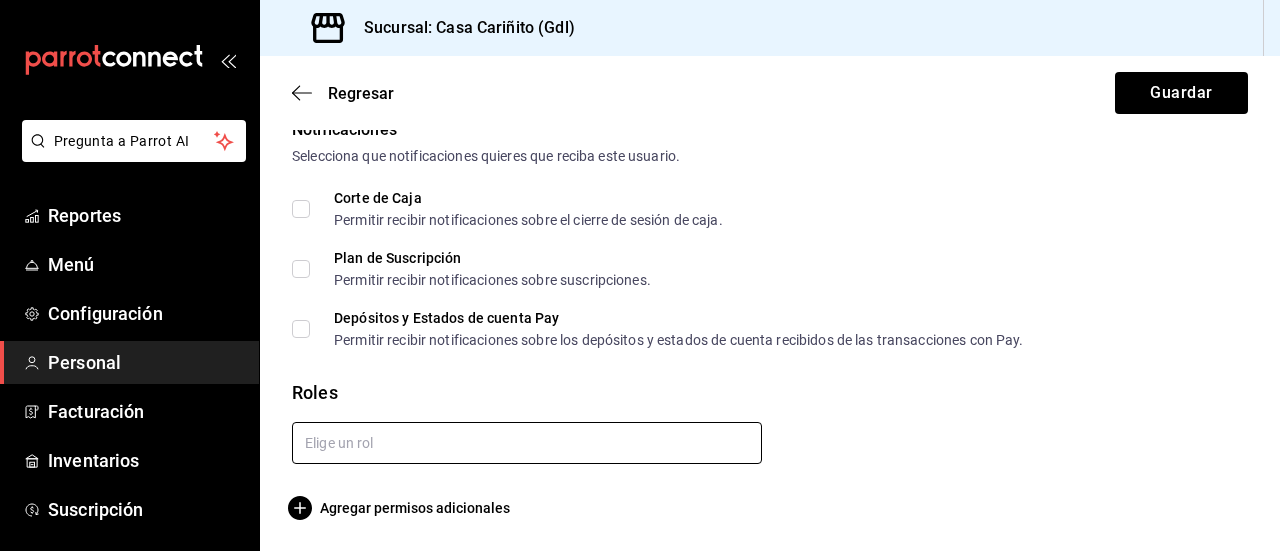 click at bounding box center [527, 443] 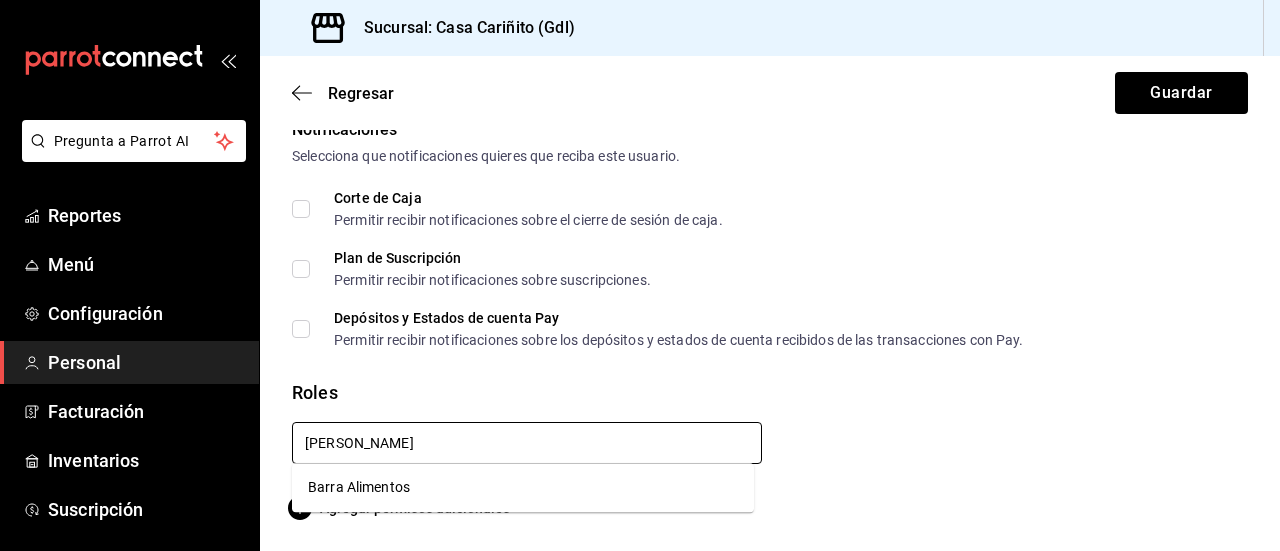 type on "barra" 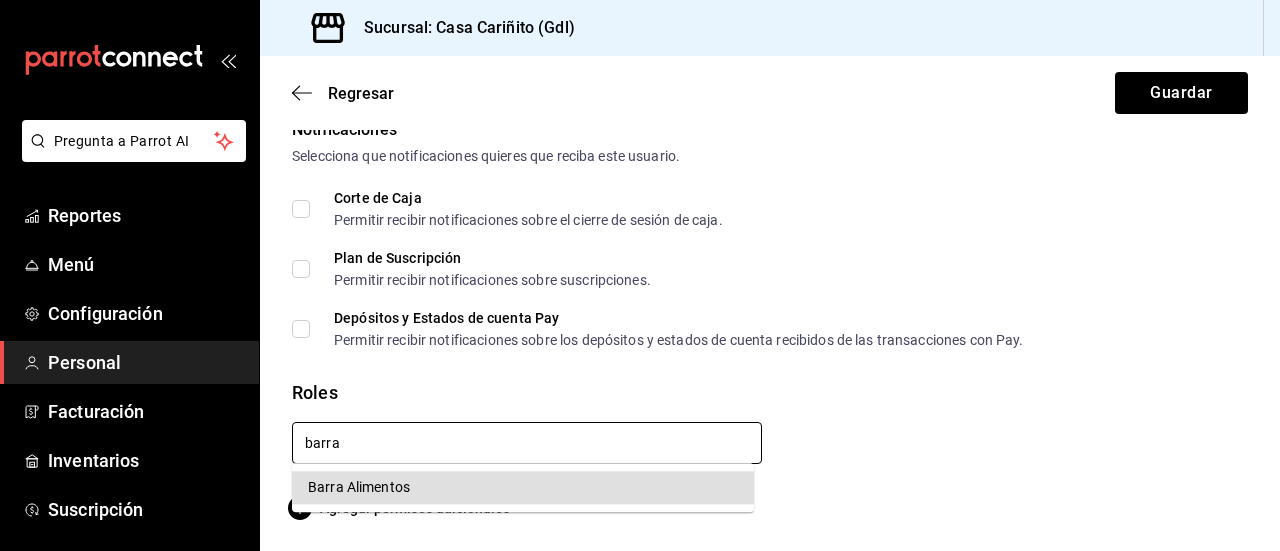 type 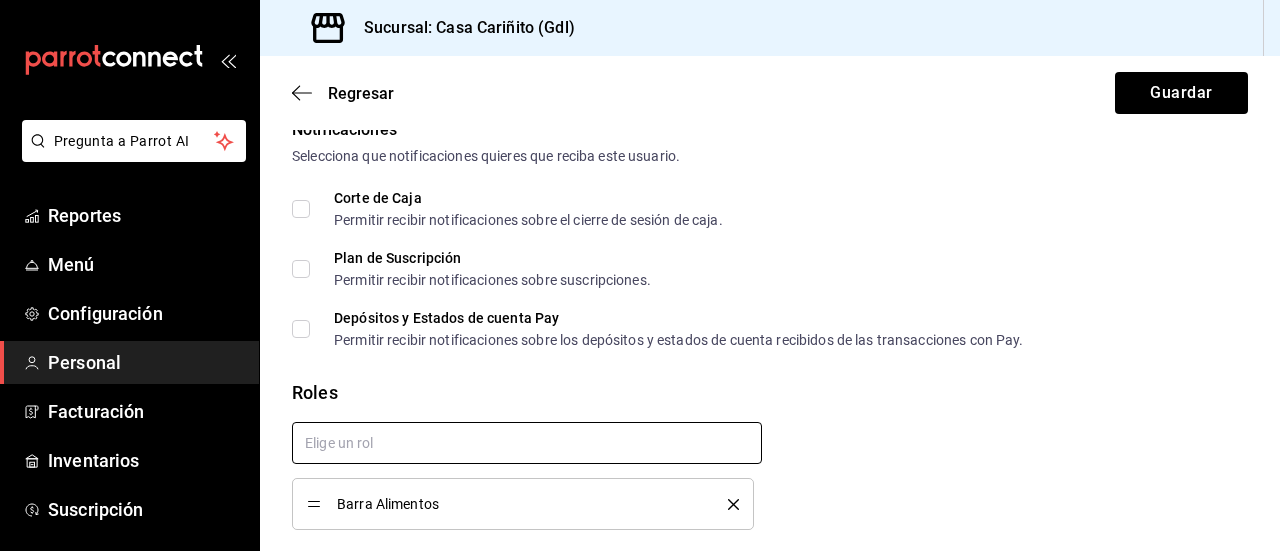 checkbox on "true" 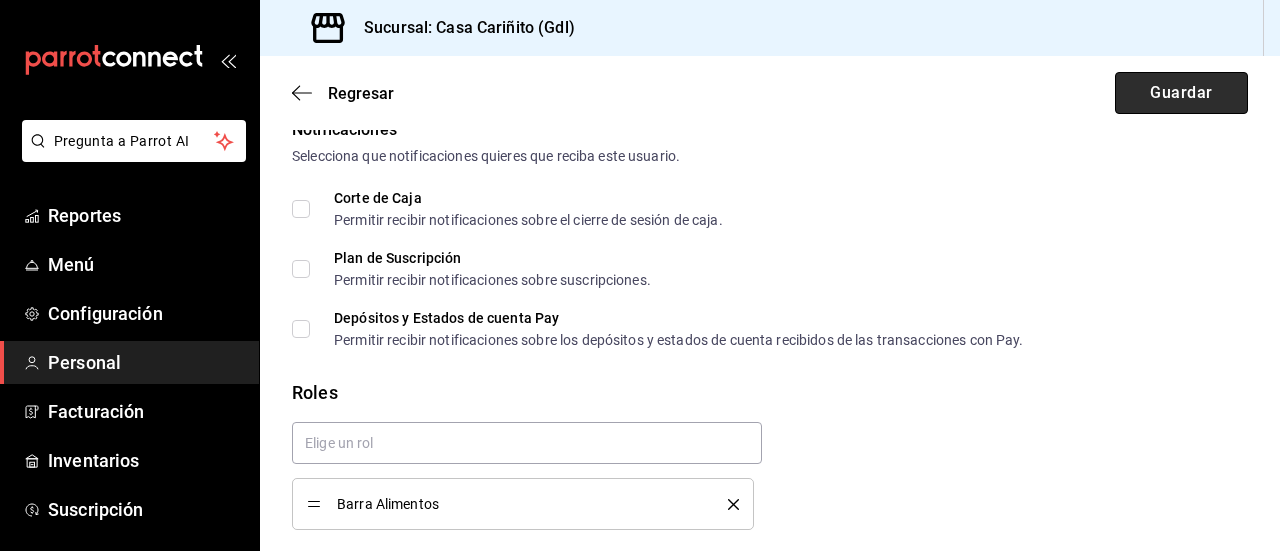 click on "Guardar" at bounding box center (1181, 93) 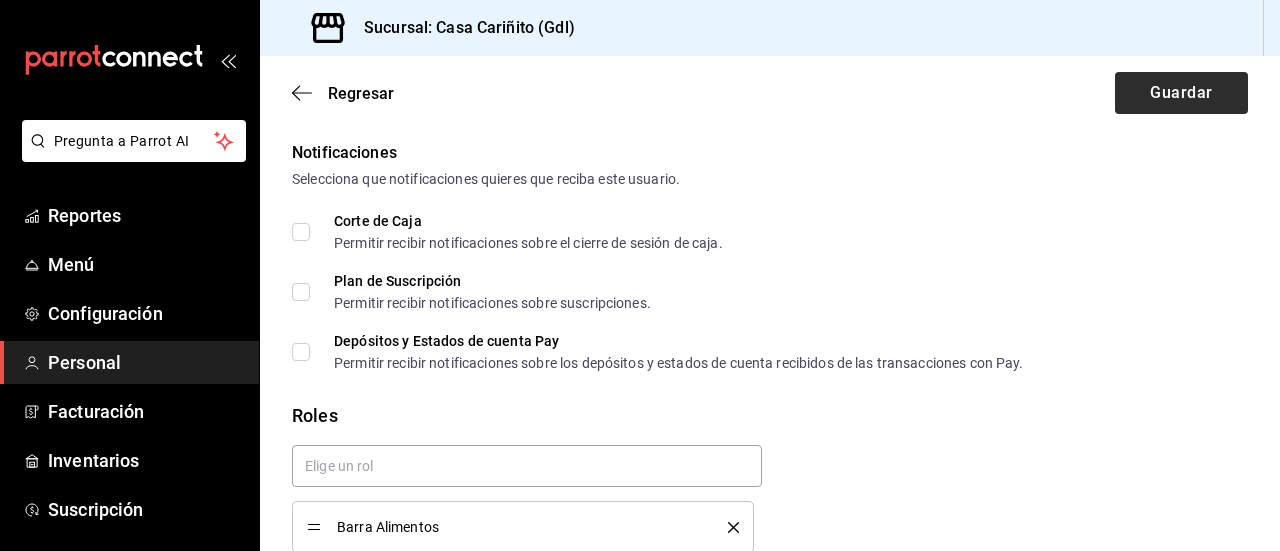 scroll, scrollTop: 1042, scrollLeft: 0, axis: vertical 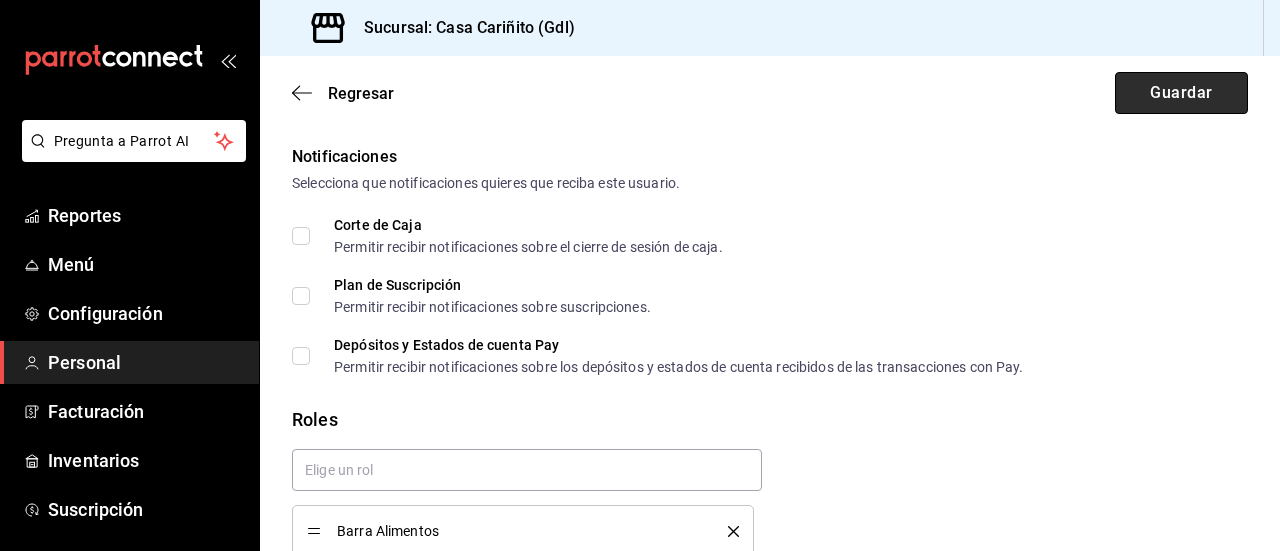 click on "Guardar" at bounding box center (1181, 93) 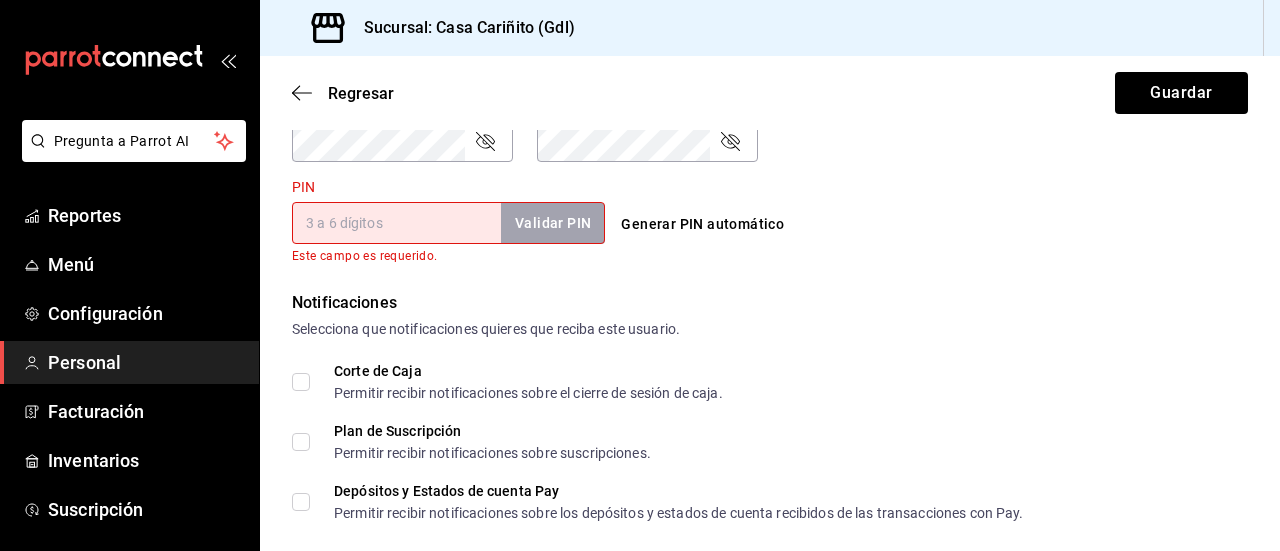 scroll, scrollTop: 858, scrollLeft: 0, axis: vertical 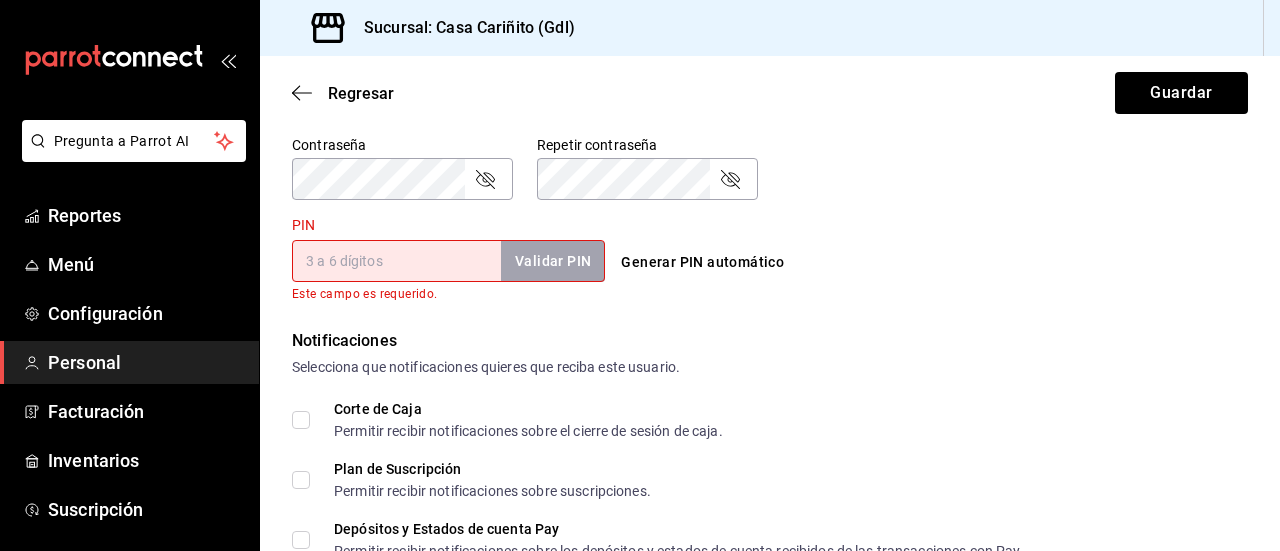 click on "PIN" at bounding box center [396, 261] 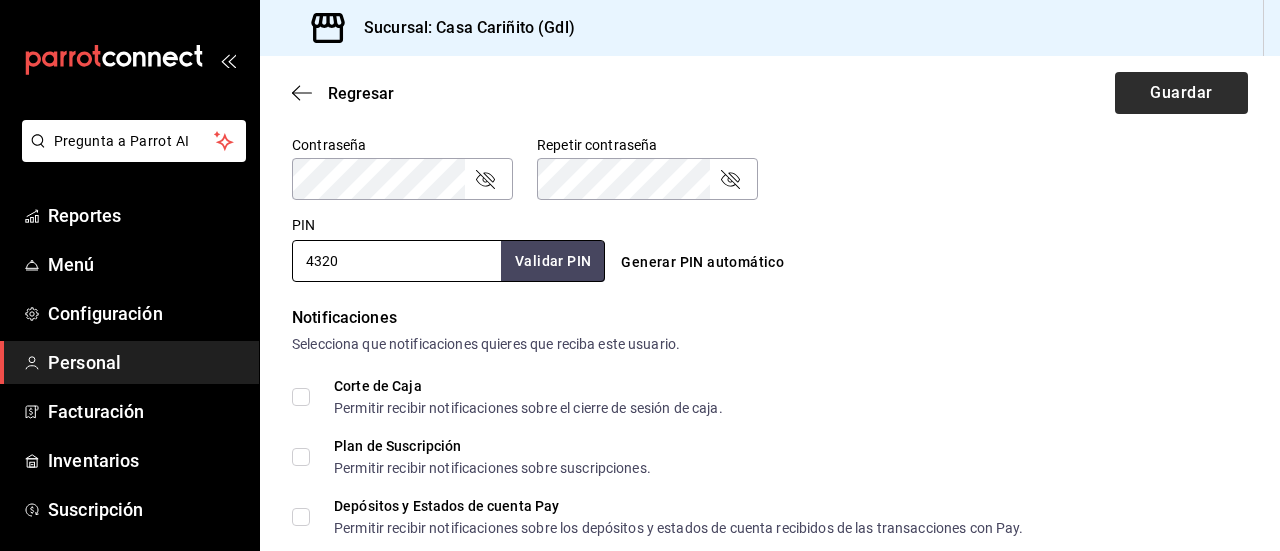 type on "4320" 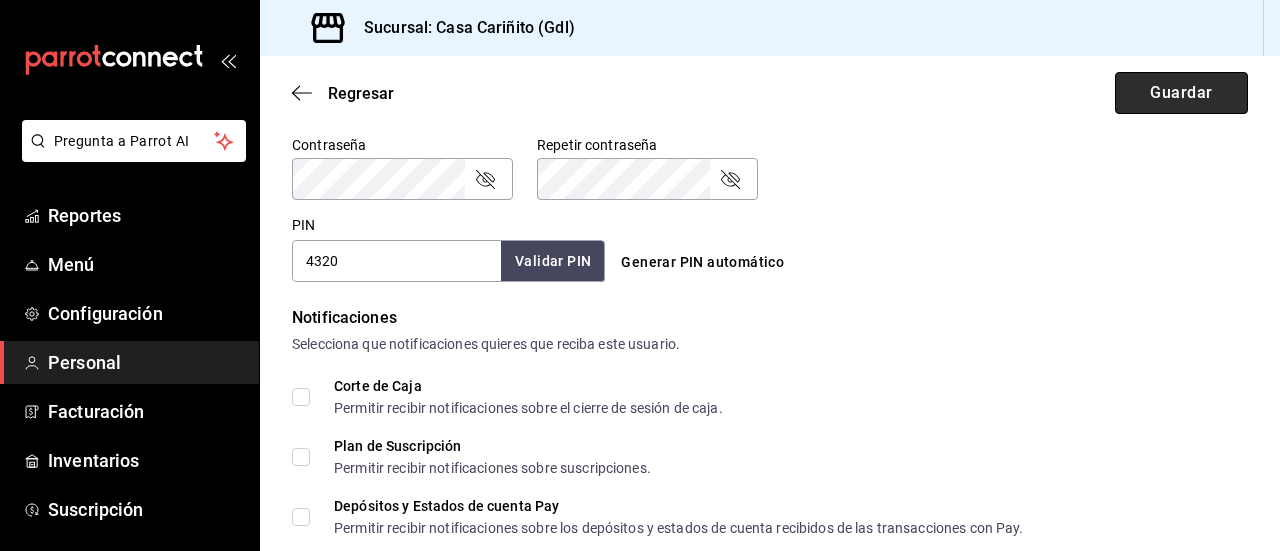 click on "Guardar" at bounding box center (1181, 93) 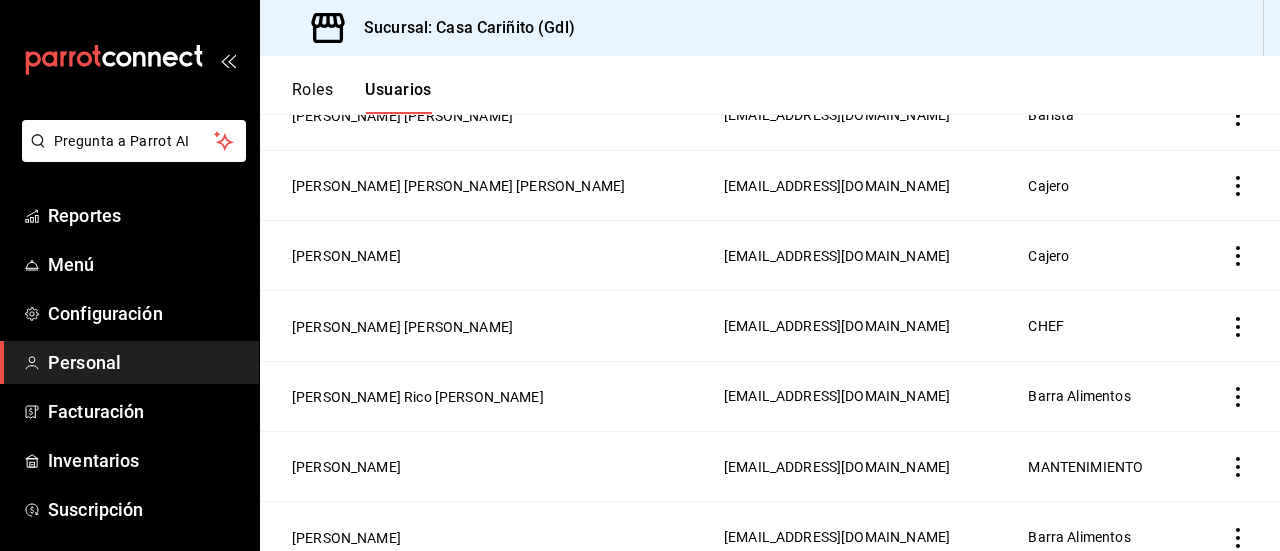 scroll, scrollTop: 372, scrollLeft: 0, axis: vertical 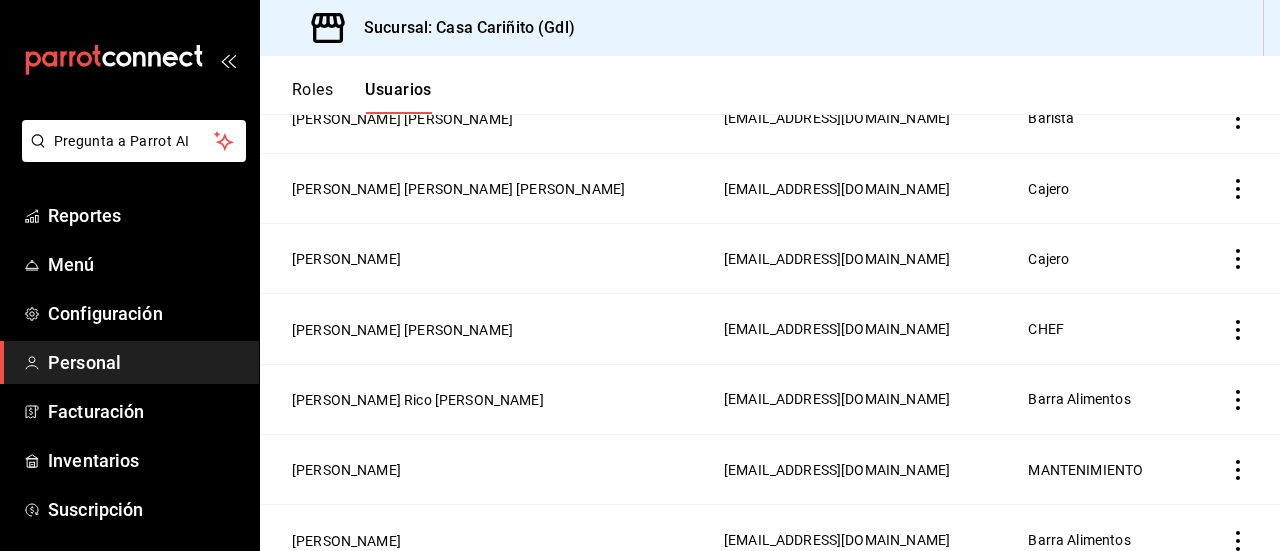 click on "Roles" at bounding box center (312, 97) 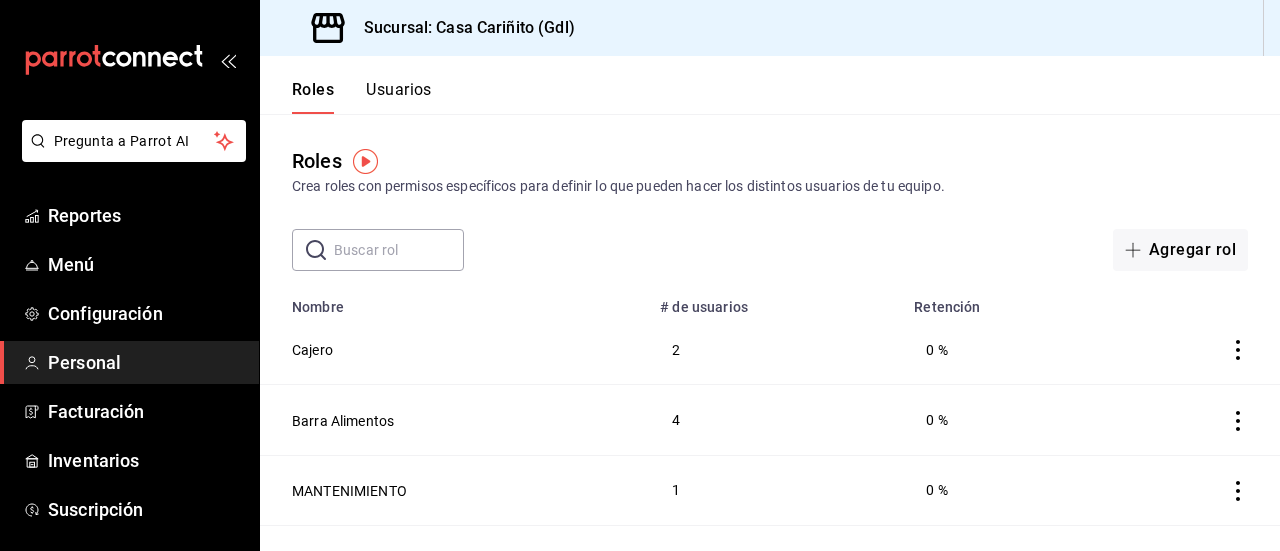 click on "Roles Crea roles con permisos específicos para definir lo que pueden hacer los distintos usuarios de tu equipo. ​ ​ Agregar rol" at bounding box center [770, 192] 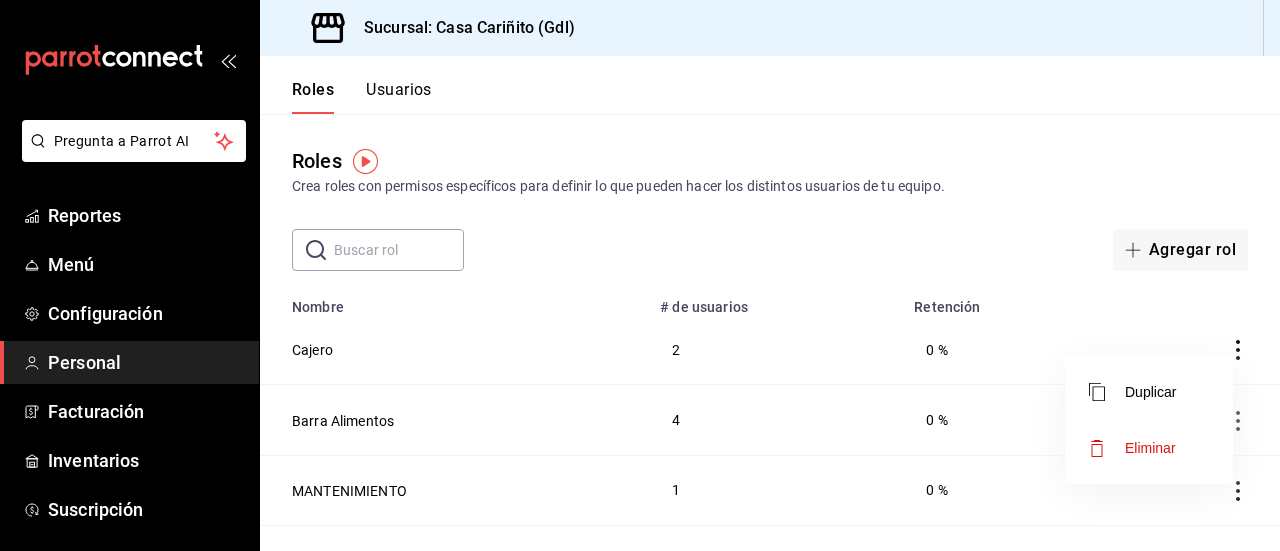 click at bounding box center (640, 275) 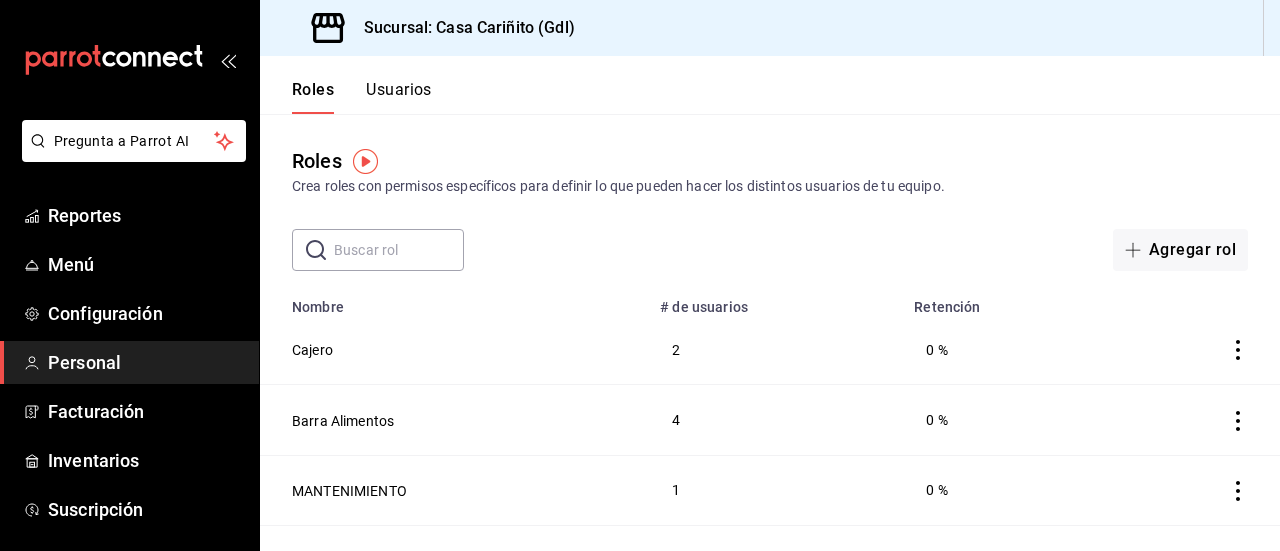 click on "Pregunta a Parrot AI Reportes   Menú   Configuración   Personal   Facturación   Inventarios   Suscripción   Ayuda Recomienda Parrot   [PERSON_NAME]   Sugerir nueva función   Sucursal: Casa Cariñito (Gdl) Roles Usuarios Roles Crea roles con permisos específicos para definir lo que pueden hacer los distintos usuarios de tu equipo. ​ ​ Agregar rol Nombre # de usuarios Retención [PERSON_NAME] 2 0 % Barra Alimentos 4 0 % MANTENIMIENTO 1 0 % CHEF 1 0 % Barista 2 0 % Administrador 1 0 % GANA 1 MES GRATIS EN TU SUSCRIPCIÓN AQUÍ ¿Recuerdas cómo empezó tu restaurante?
[PERSON_NAME] puedes ayudar a un colega a tener el mismo cambio que tú viviste.
Recomienda Parrot directamente desde tu Portal Administrador.
Es fácil y rápido.
🎁 Por cada restaurante que se una, ganas 1 mes gratis. Ver video tutorial Ir a video Pregunta a Parrot AI Reportes   Menú   Configuración   Personal   Facturación   Inventarios   Suscripción   Ayuda Recomienda Parrot   [PERSON_NAME]   Sugerir nueva función   Duplicar Eliminar" at bounding box center [640, 275] 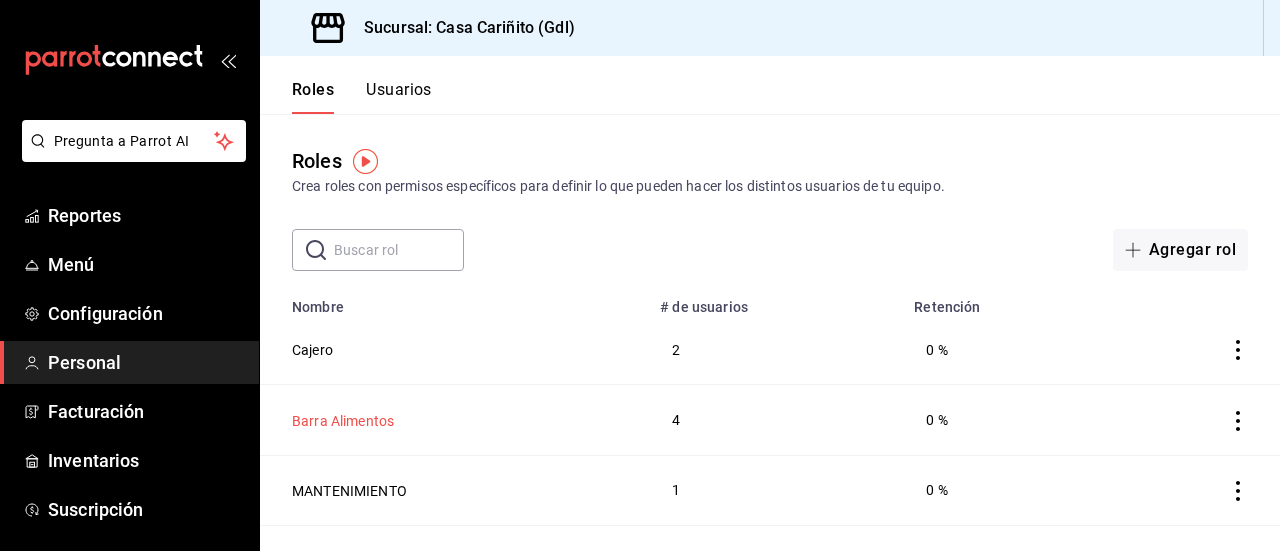 click on "Barra Alimentos" at bounding box center [343, 421] 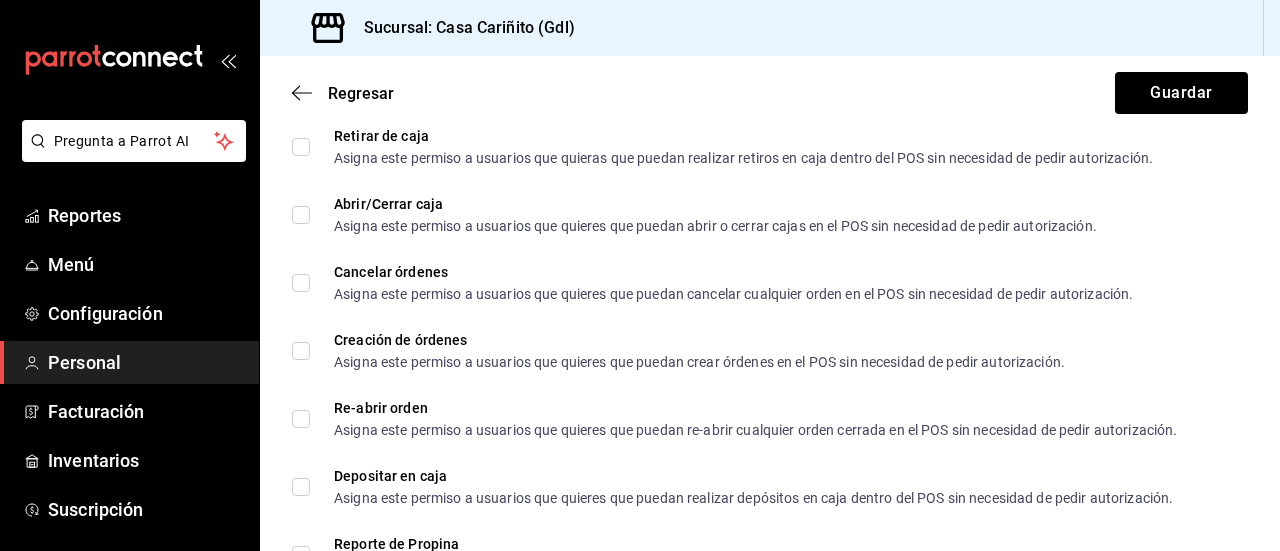 scroll, scrollTop: 2580, scrollLeft: 0, axis: vertical 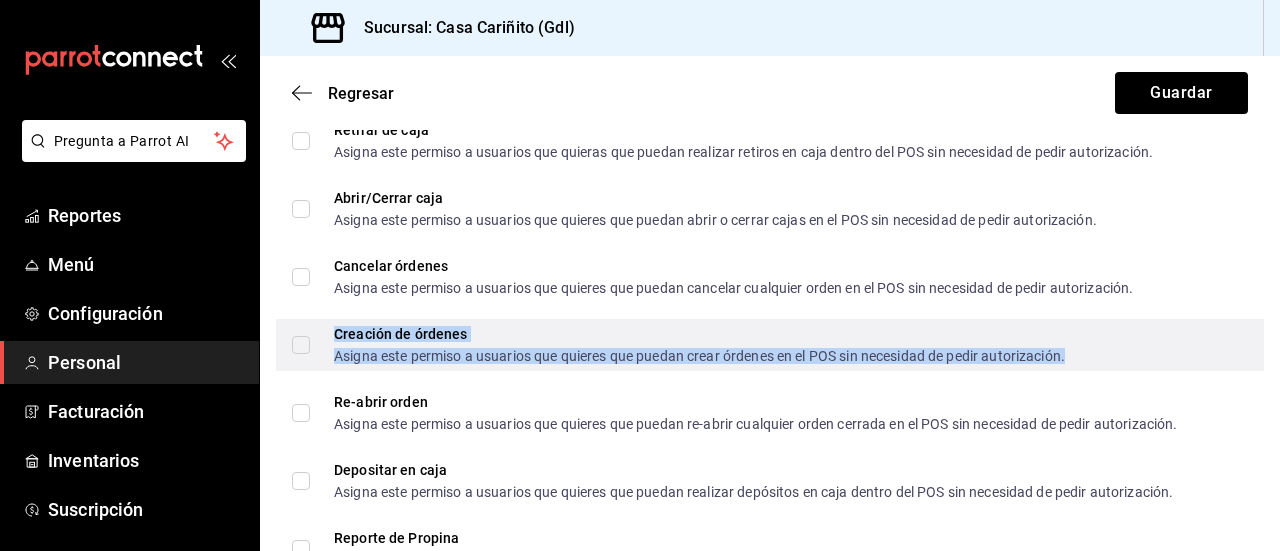 click on "Creación de órdenes" at bounding box center (699, 334) 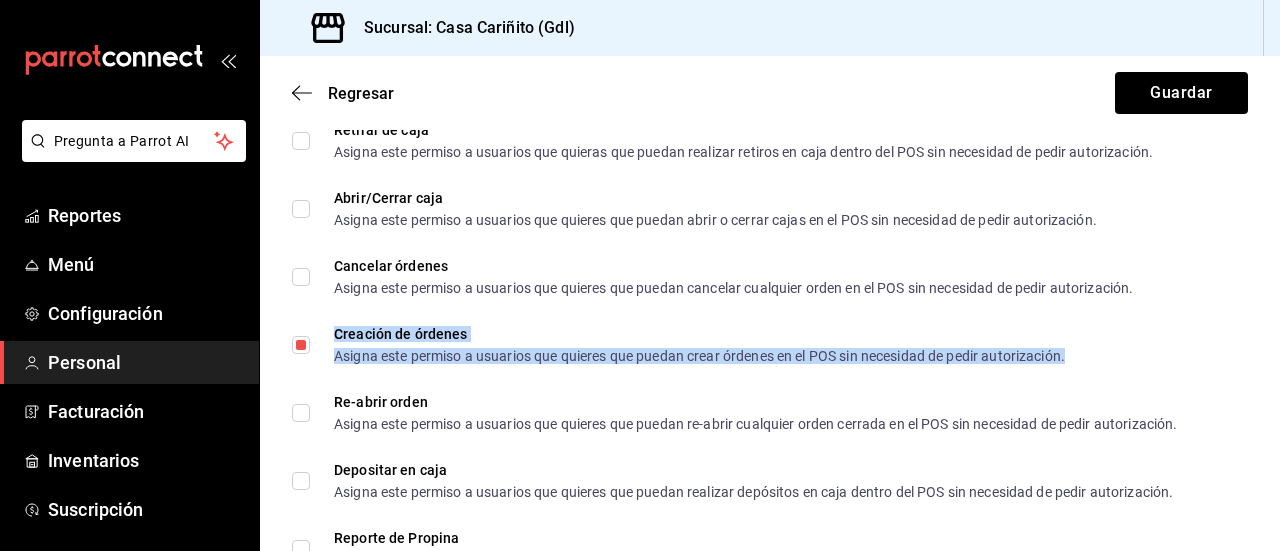 scroll, scrollTop: 2147, scrollLeft: 0, axis: vertical 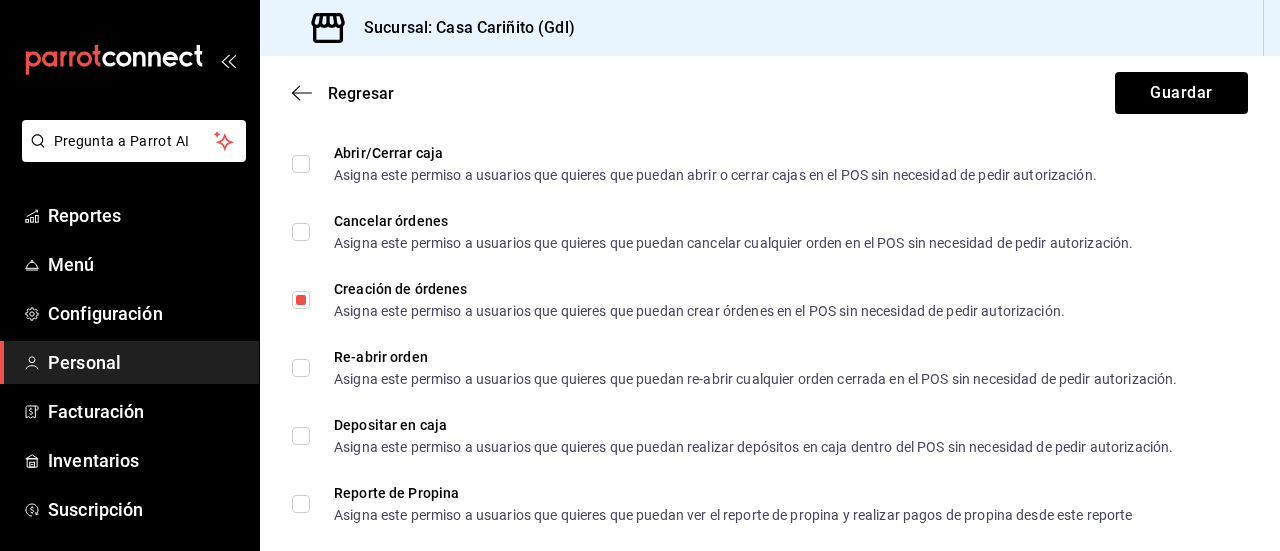 click on "Cancelar órdenes Asigna este permiso a usuarios que quieres que puedan cancelar cualquier orden en el POS sin necesidad de pedir autorización." at bounding box center [770, 232] 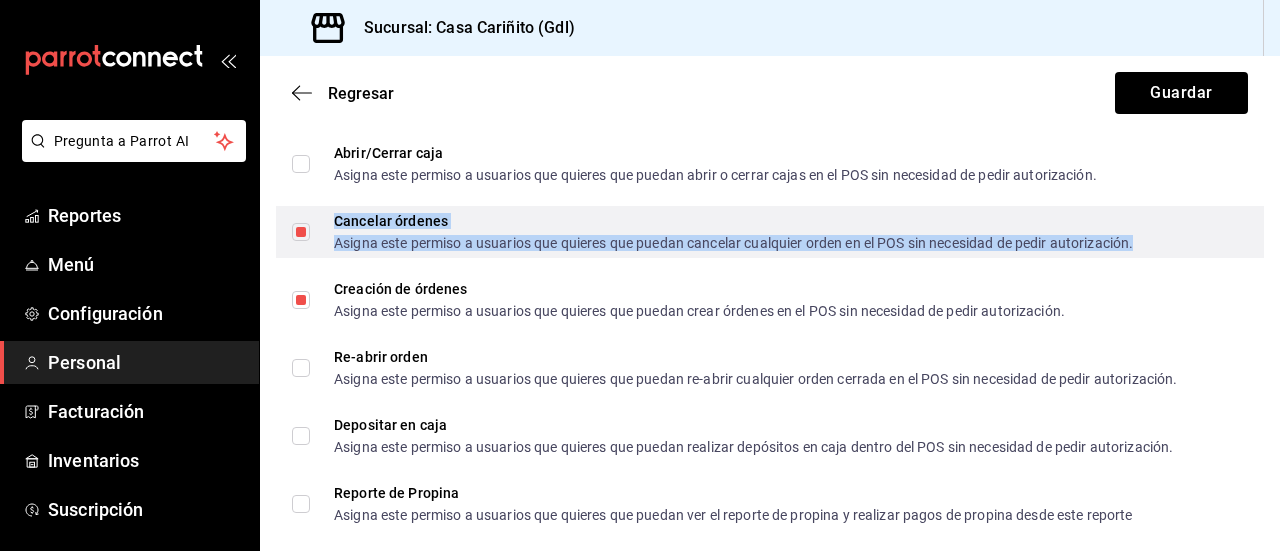 click on "Asigna este permiso a usuarios que quieres que puedan cancelar cualquier orden en el POS sin necesidad de pedir autorización." at bounding box center [733, 243] 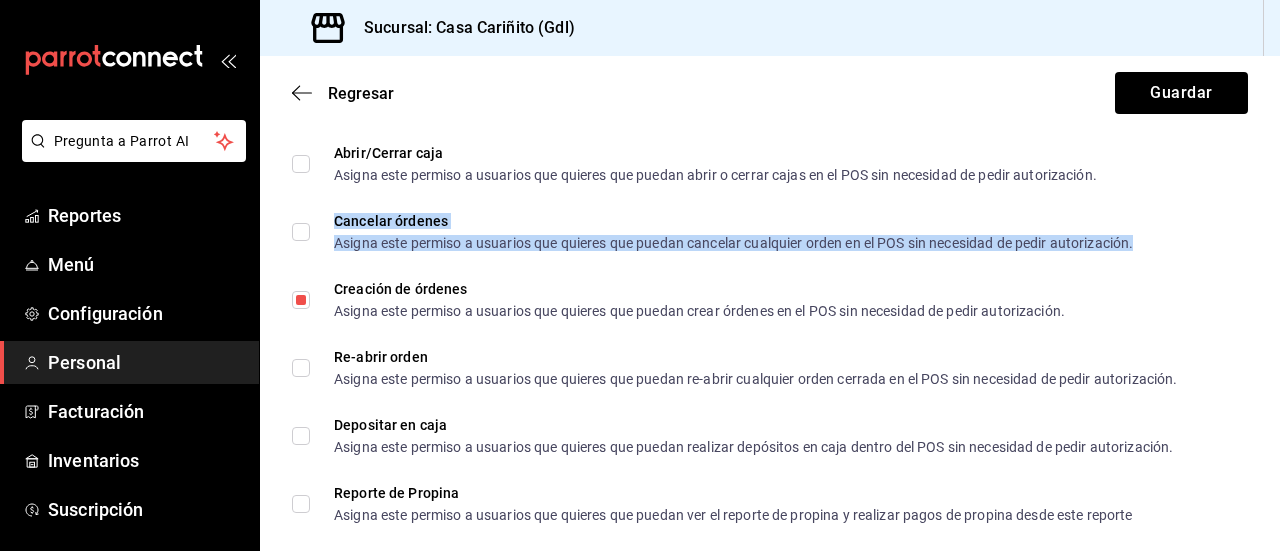 click on "Cancelar órdenes Asigna este permiso a usuarios que quieres que puedan cancelar cualquier orden en el POS sin necesidad de pedir autorización." at bounding box center [770, 232] 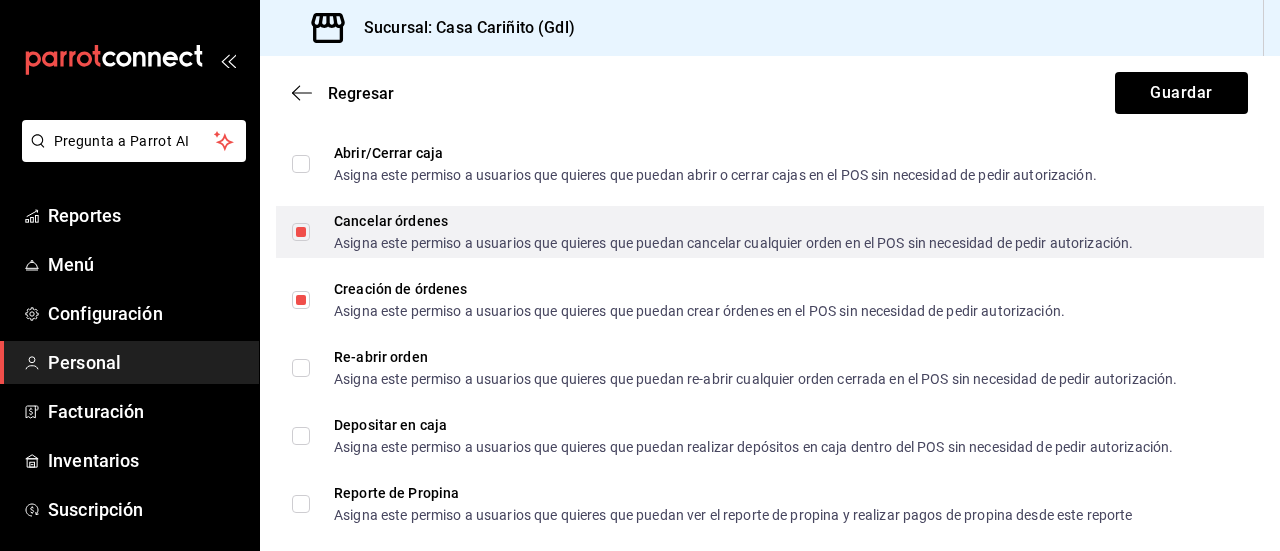 click on "Cancelar órdenes Asigna este permiso a usuarios que quieres que puedan cancelar cualquier orden en el POS sin necesidad de pedir autorización." at bounding box center (301, 232) 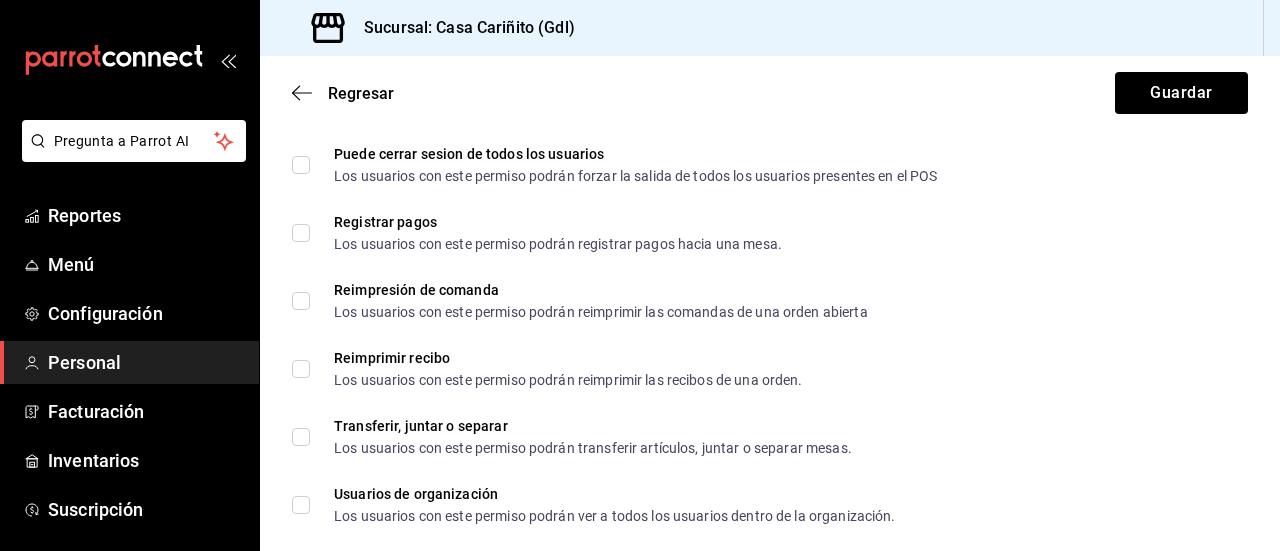scroll, scrollTop: 3583, scrollLeft: 0, axis: vertical 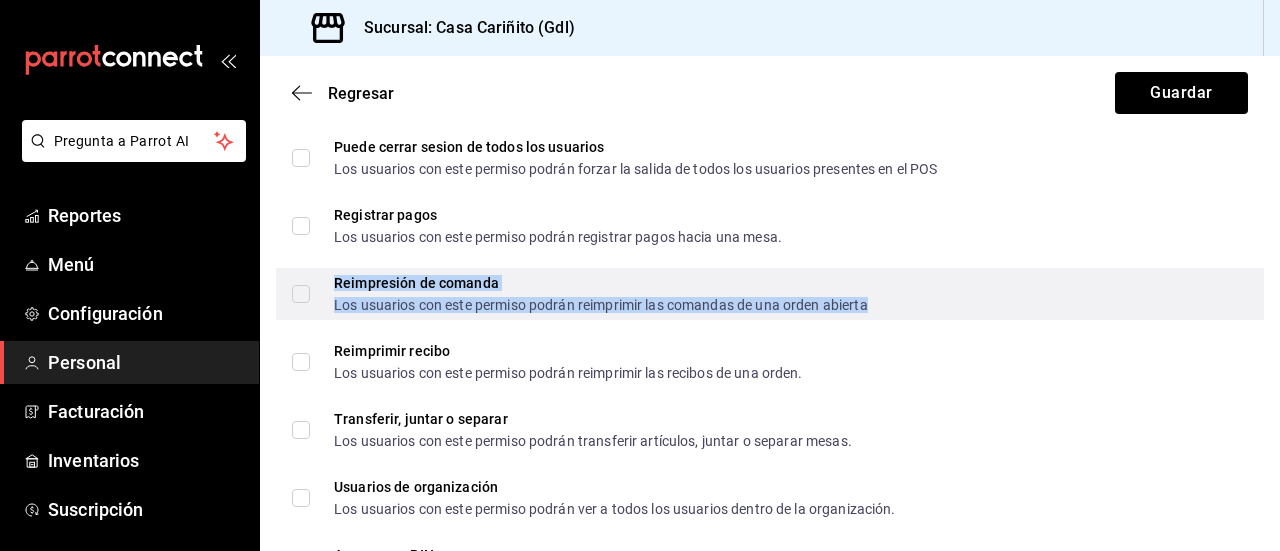 click on "Reimpresión de comanda Los usuarios con este permiso podrán reimprimir las comandas de una orden abierta" at bounding box center [601, 294] 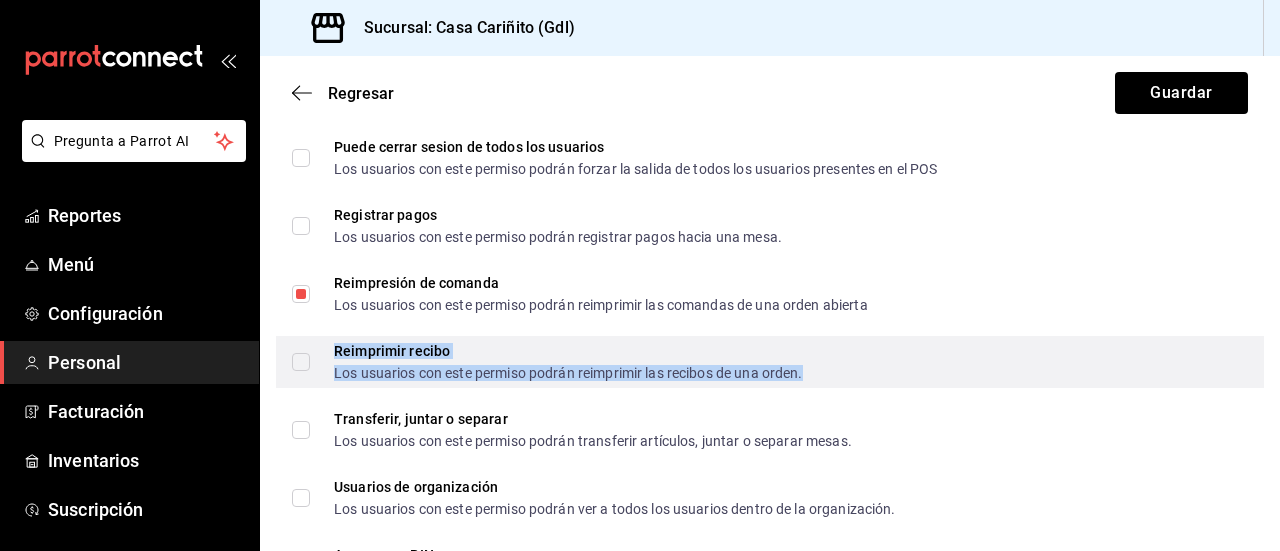 click on "Los usuarios con este permiso podrán reimprimir las recibos de una orden." at bounding box center (568, 373) 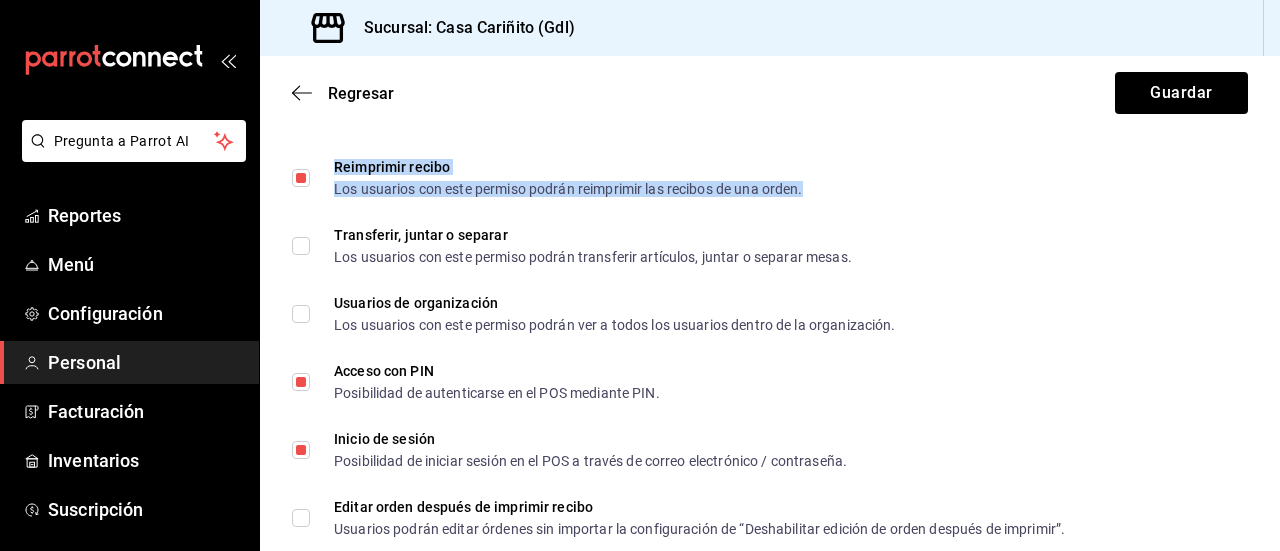 scroll, scrollTop: 3807, scrollLeft: 0, axis: vertical 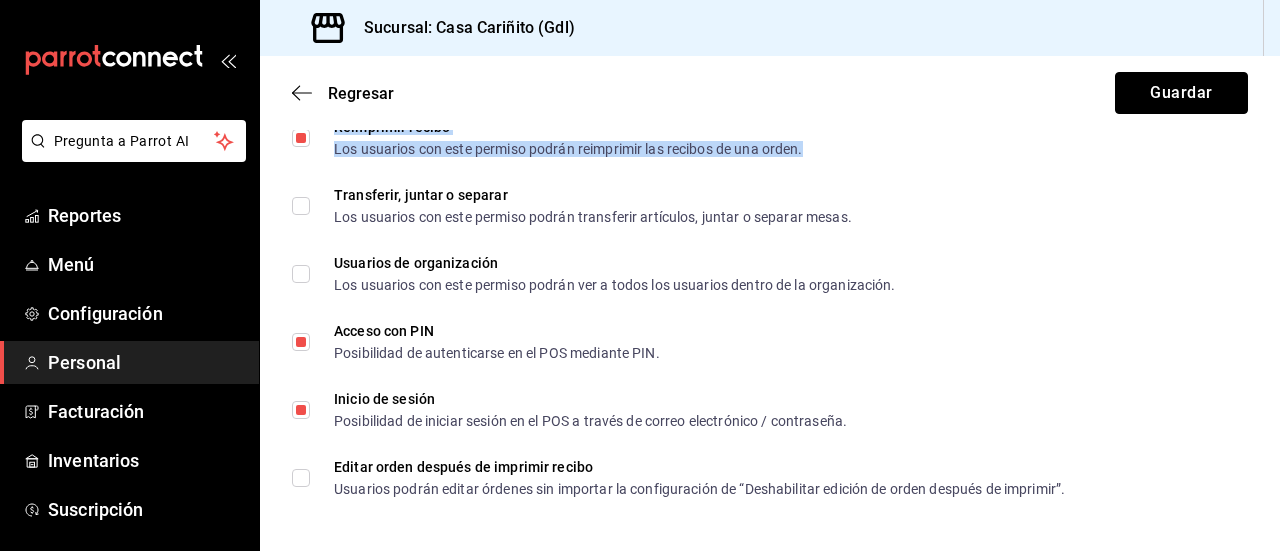 click on "Guardar" at bounding box center (1181, 93) 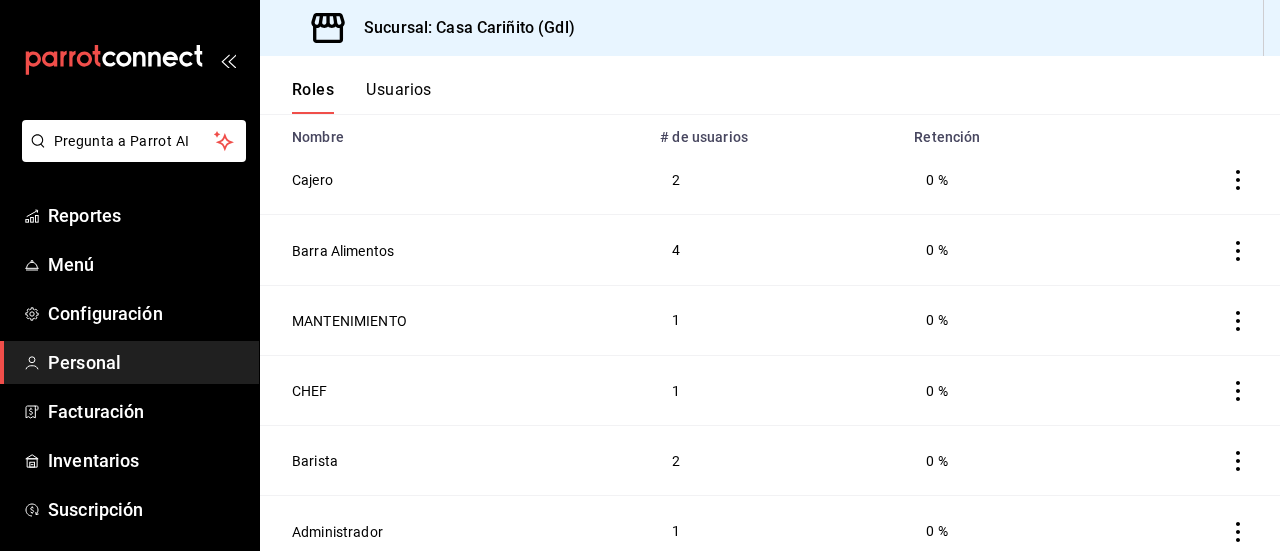 scroll, scrollTop: 181, scrollLeft: 0, axis: vertical 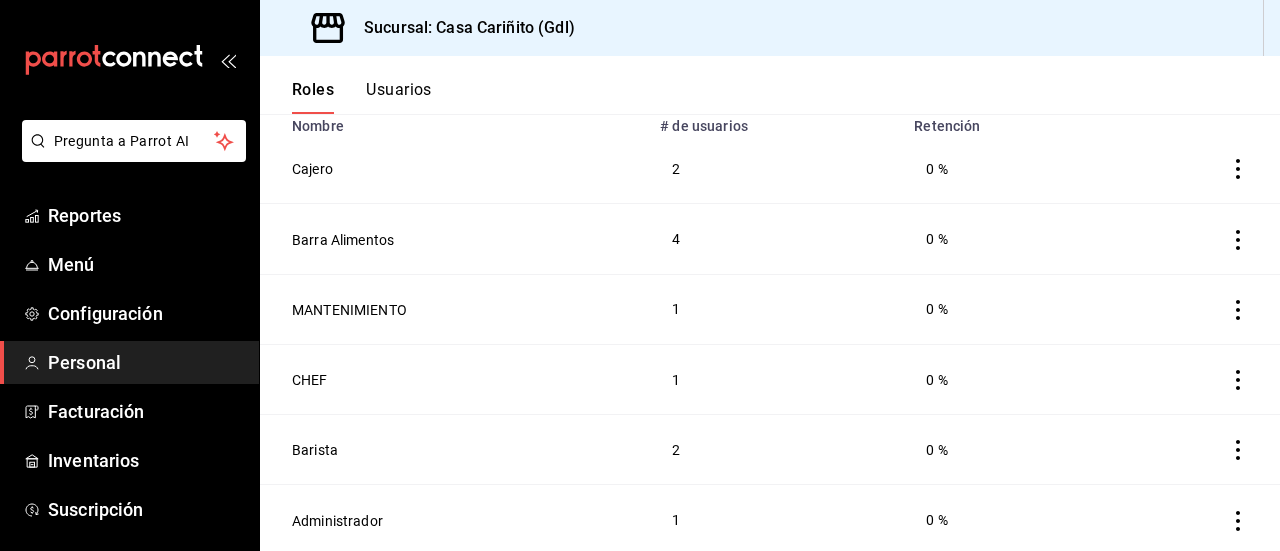 click on "Usuarios" at bounding box center (399, 97) 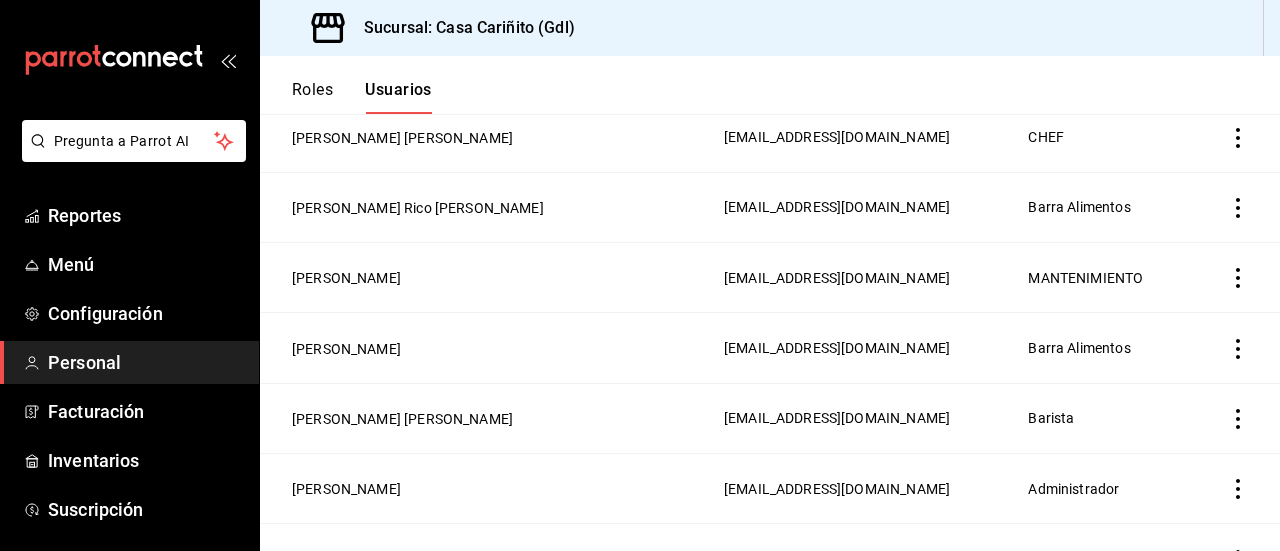 scroll, scrollTop: 599, scrollLeft: 0, axis: vertical 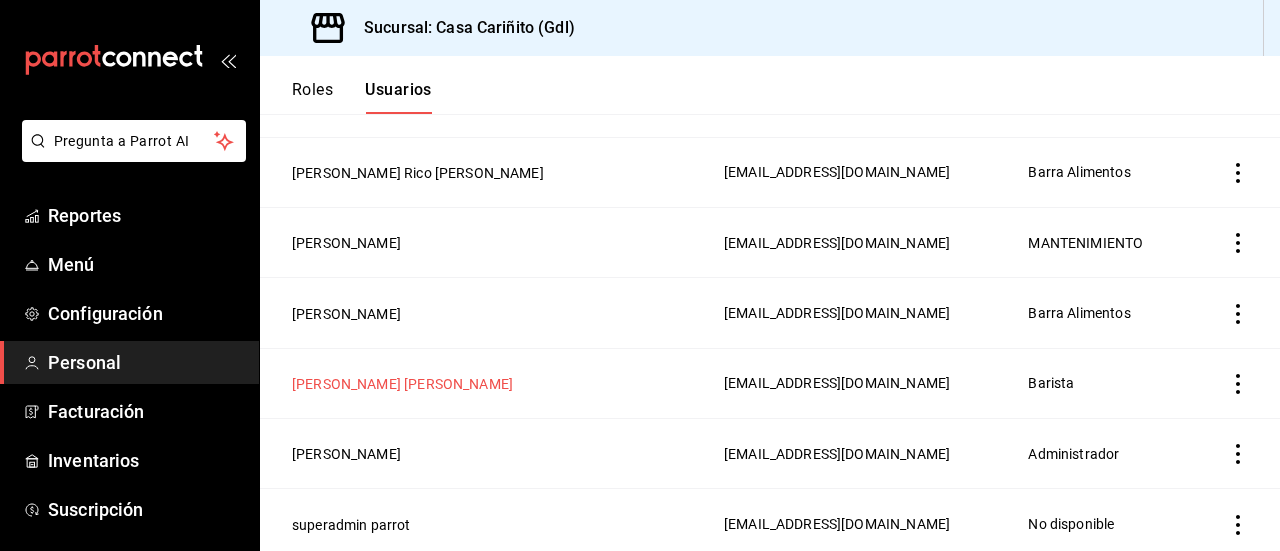click on "[PERSON_NAME] [PERSON_NAME]" at bounding box center (402, 384) 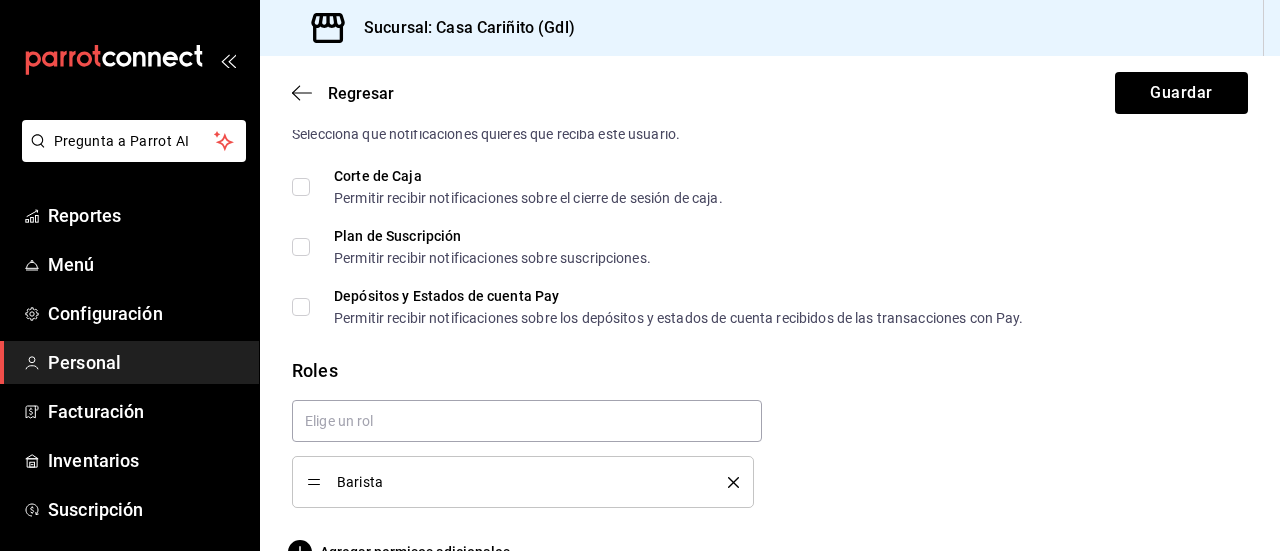scroll, scrollTop: 1112, scrollLeft: 0, axis: vertical 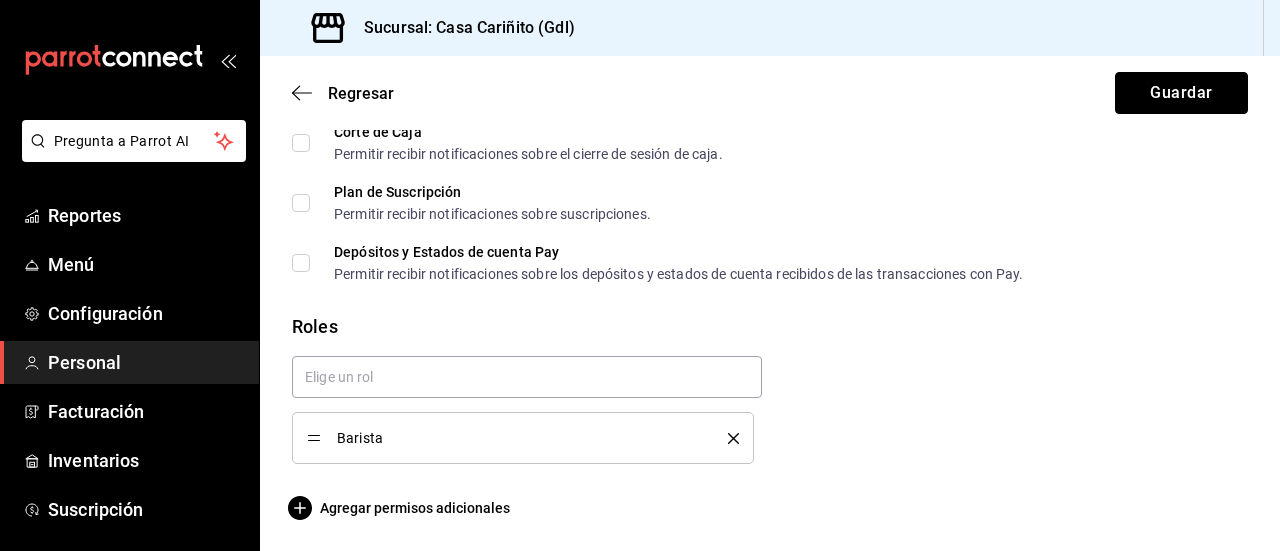 click on "Guardar" at bounding box center (1181, 93) 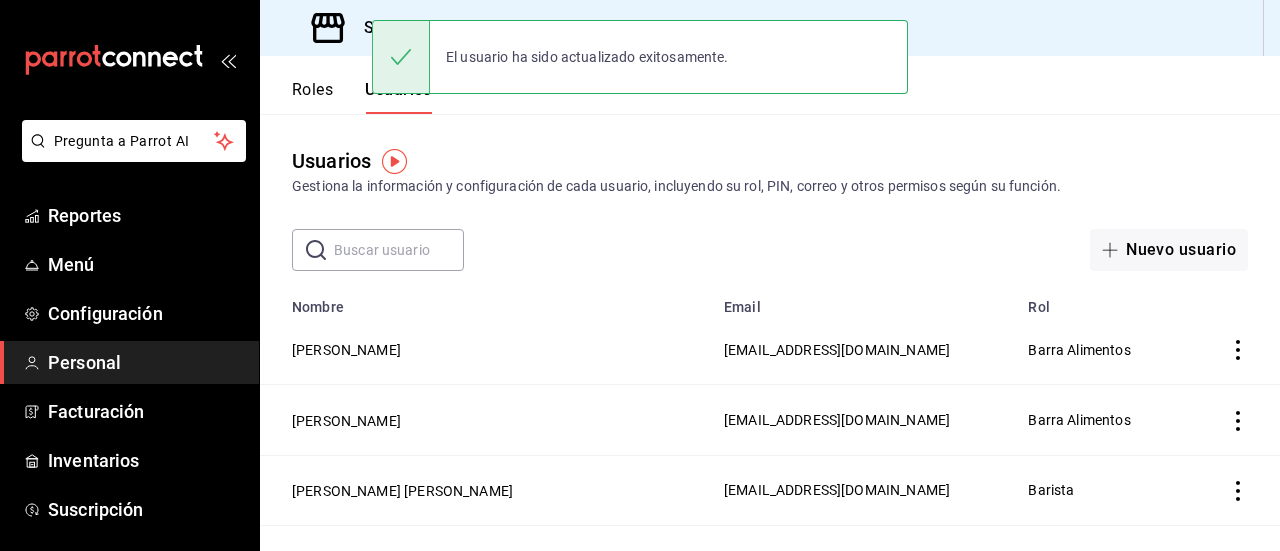 click at bounding box center (399, 250) 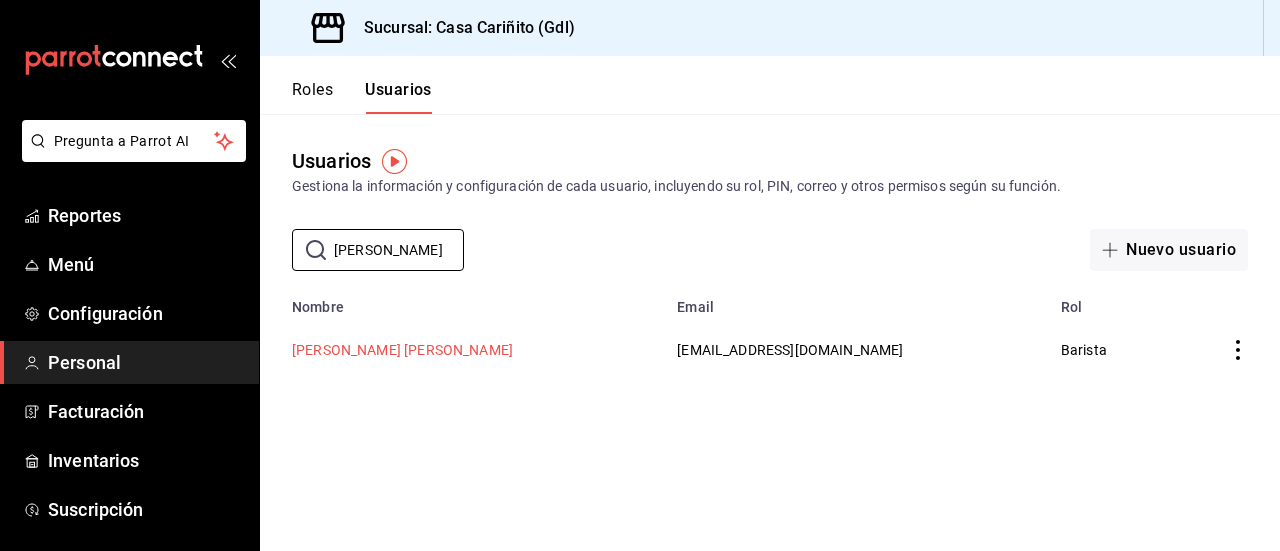 type on "[PERSON_NAME]" 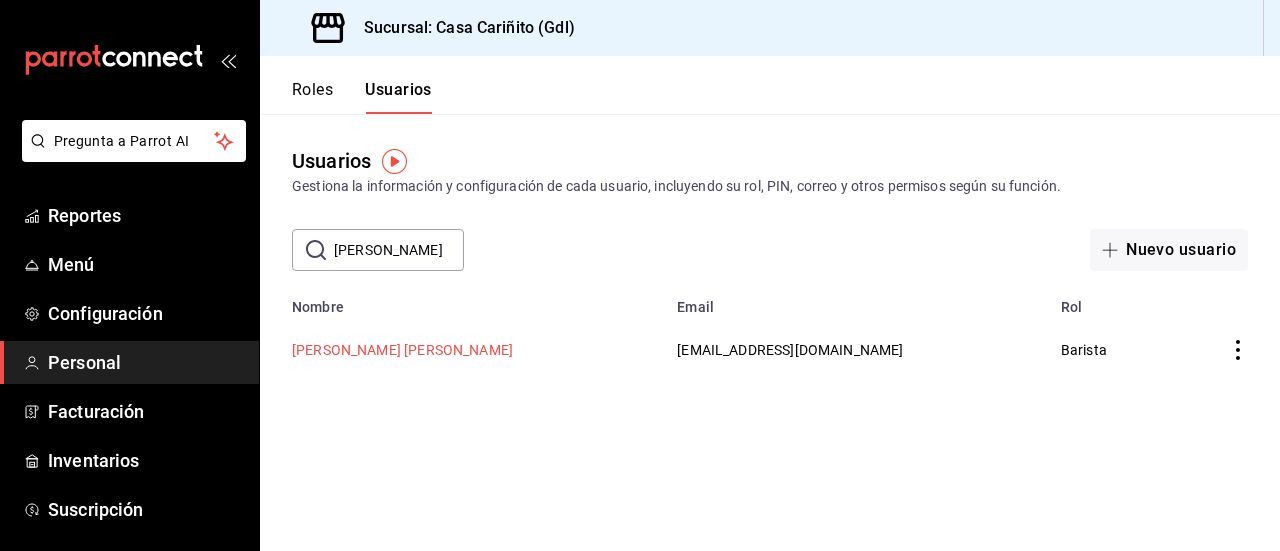 click on "[PERSON_NAME] [PERSON_NAME]" at bounding box center (402, 350) 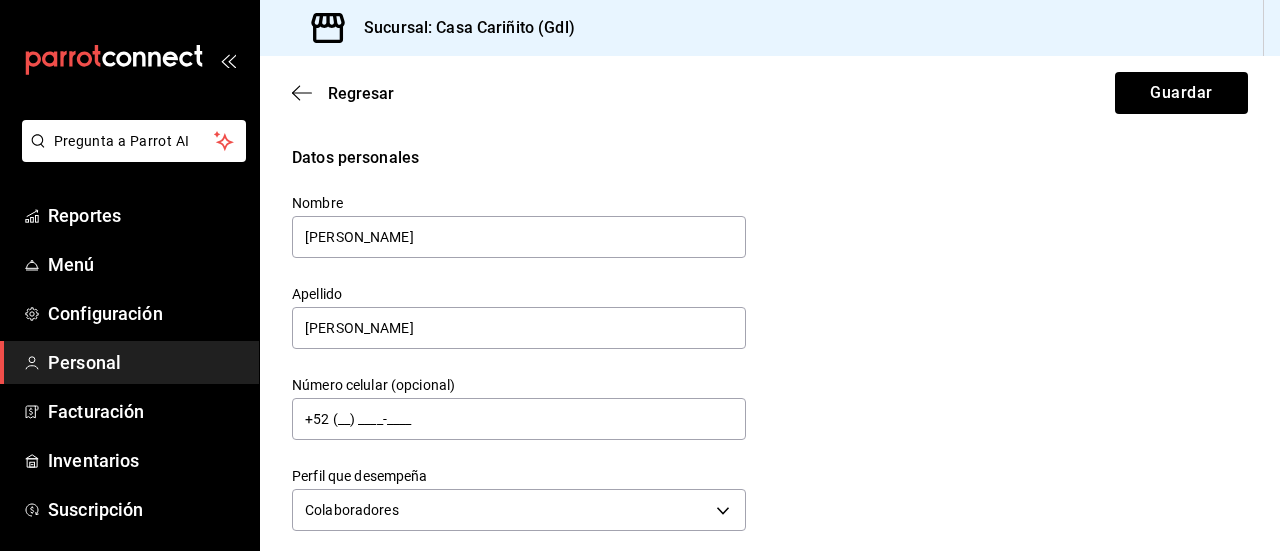 click on "Datos personales Nombre [PERSON_NAME] [PERSON_NAME] Número celular (opcional) +52 (__) ____-____ Perfil que desempeña Colaboradores STAFF" at bounding box center [770, 341] 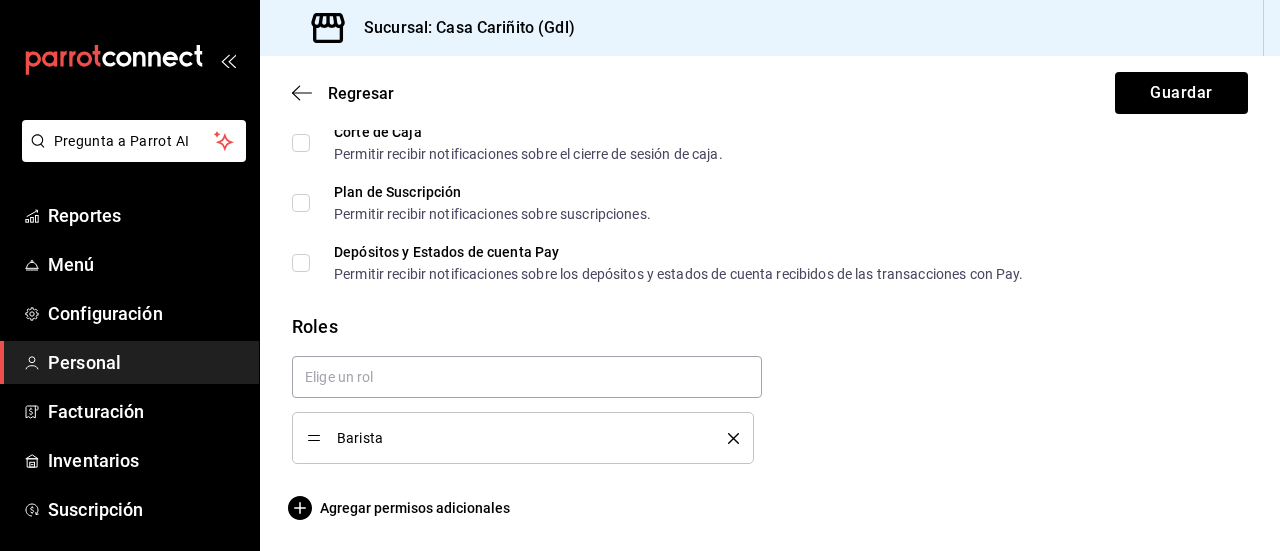 scroll, scrollTop: 0, scrollLeft: 0, axis: both 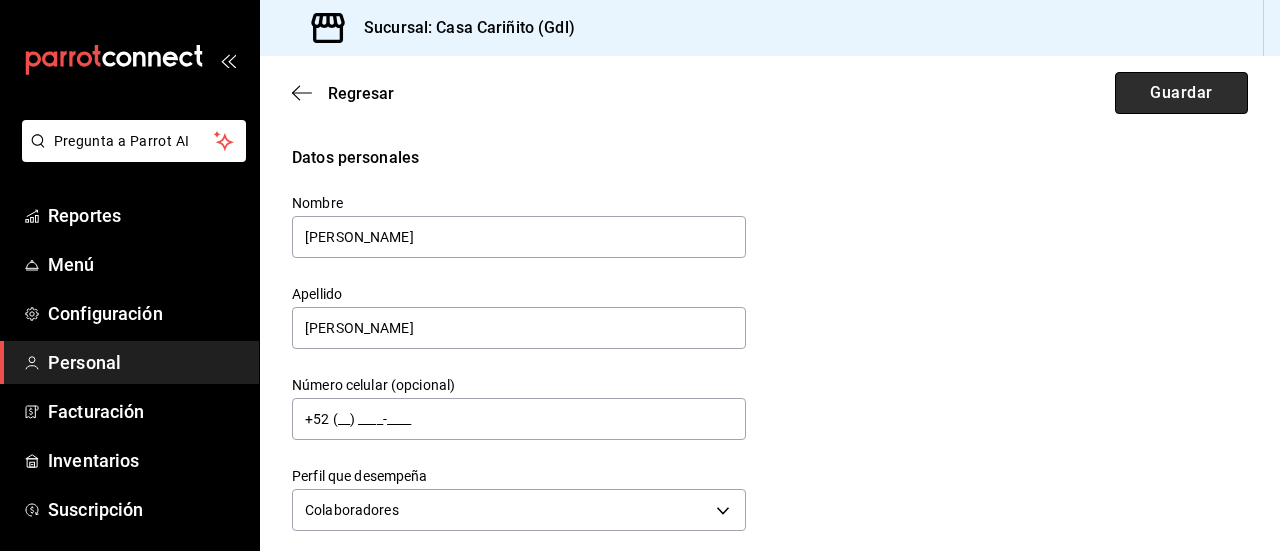 click on "Guardar" at bounding box center (1181, 93) 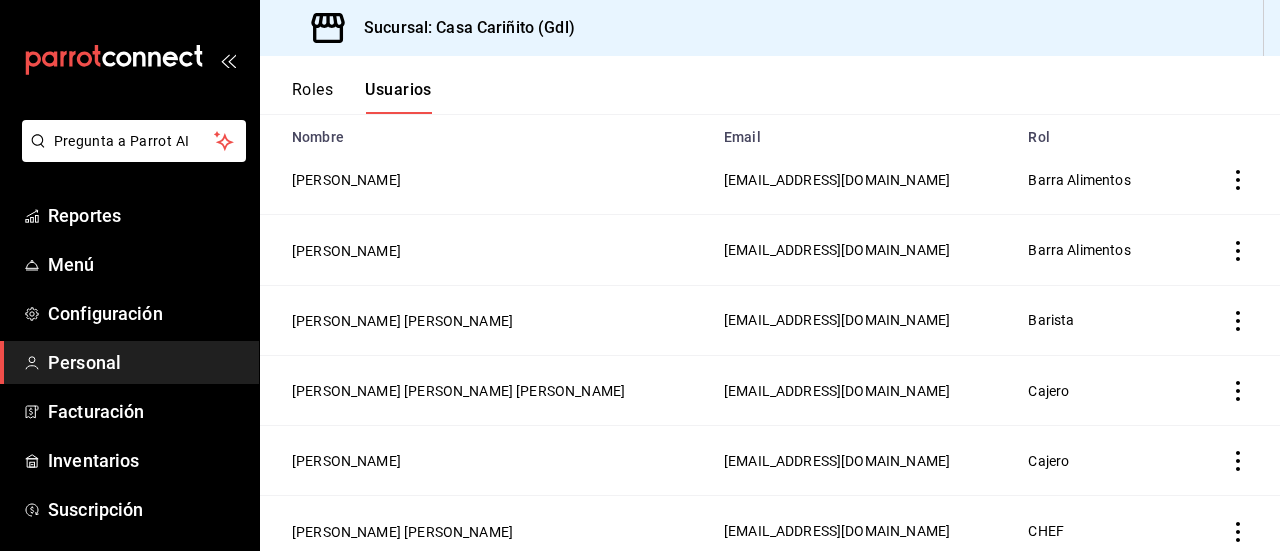 scroll, scrollTop: 170, scrollLeft: 0, axis: vertical 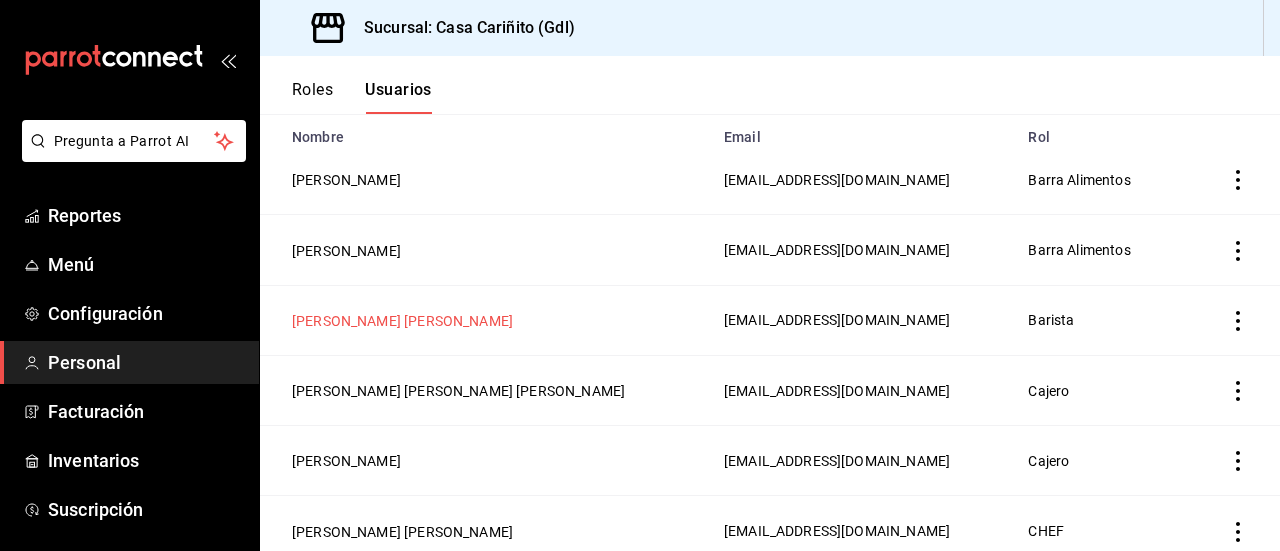 click on "[PERSON_NAME] [PERSON_NAME]" at bounding box center [402, 321] 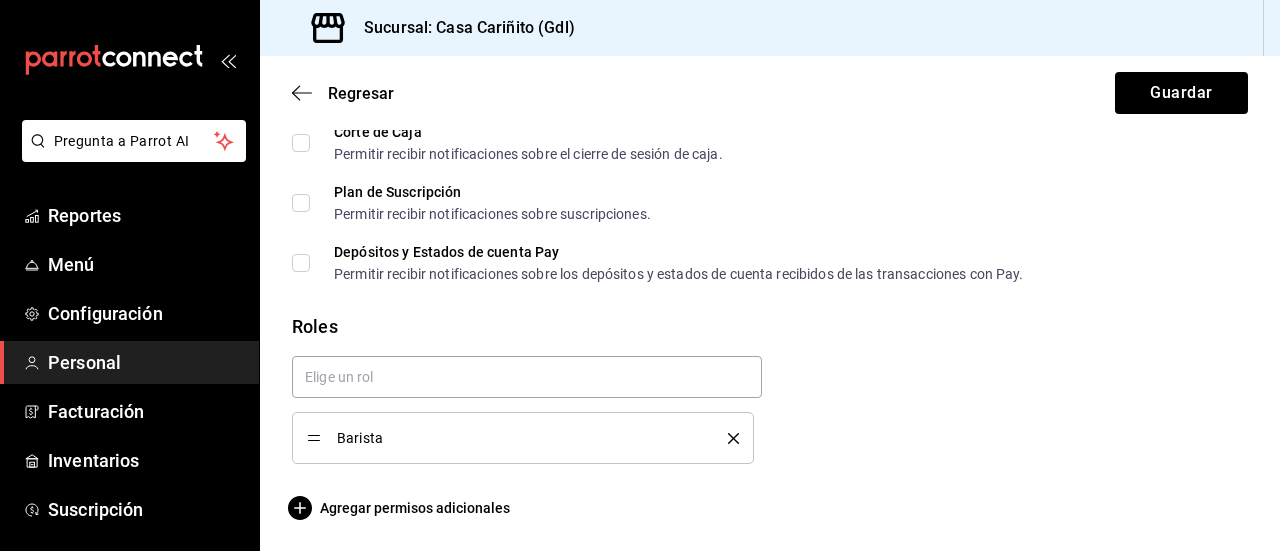 scroll, scrollTop: 0, scrollLeft: 0, axis: both 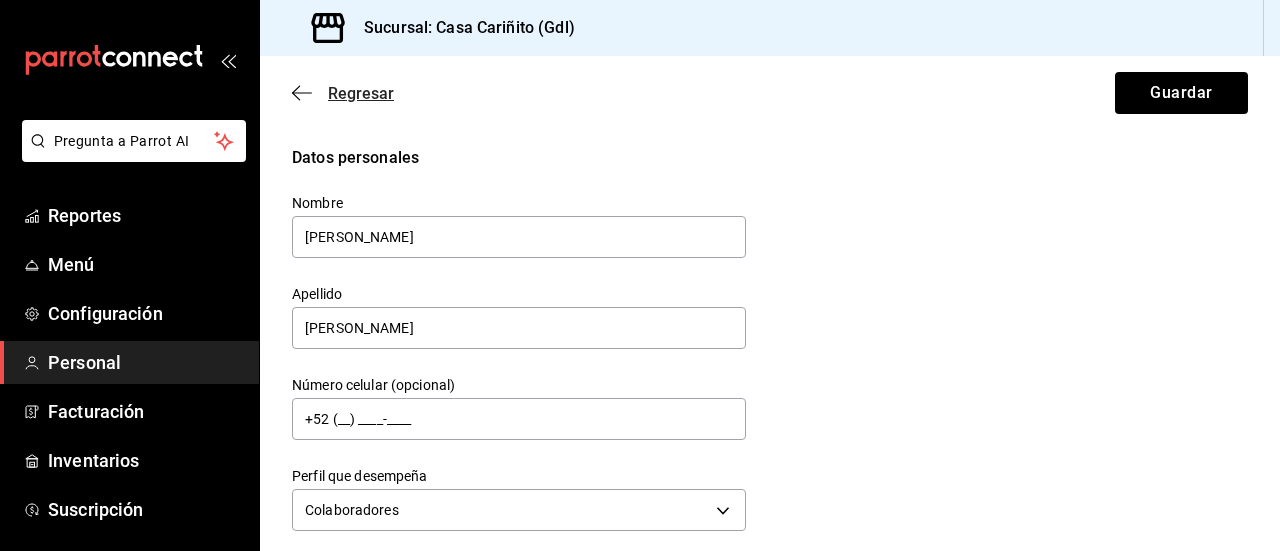 click 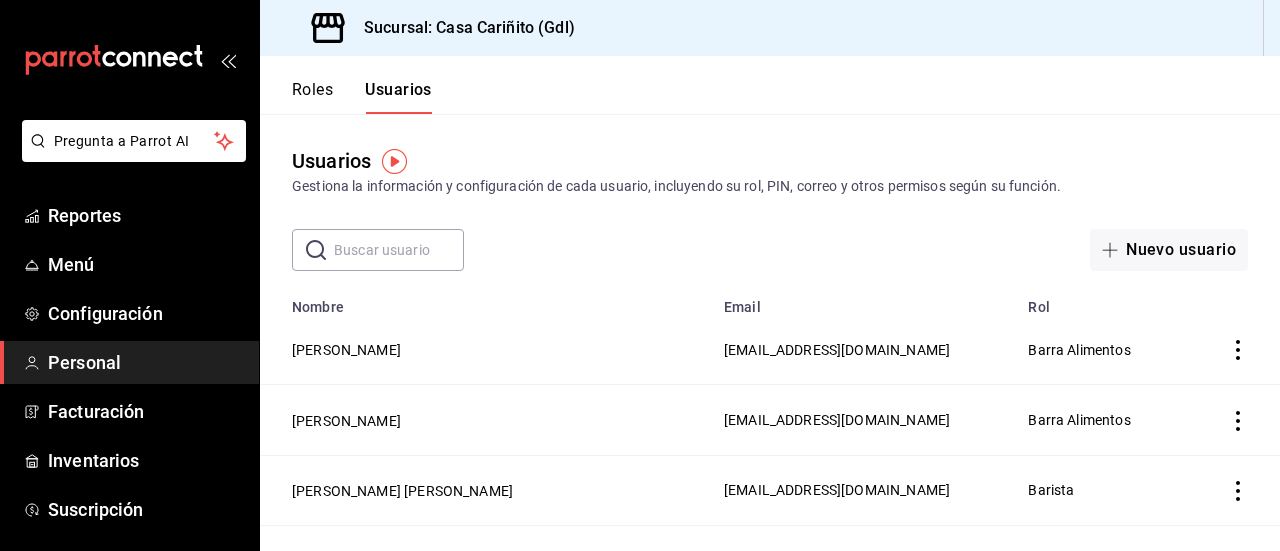 click on "Roles" at bounding box center [312, 97] 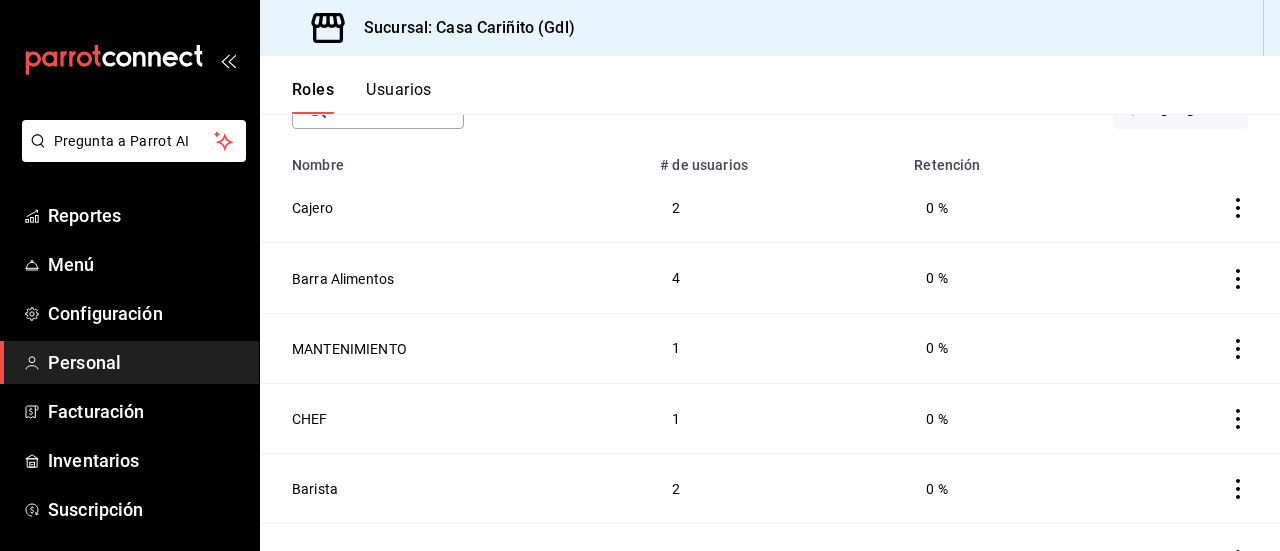 scroll, scrollTop: 181, scrollLeft: 0, axis: vertical 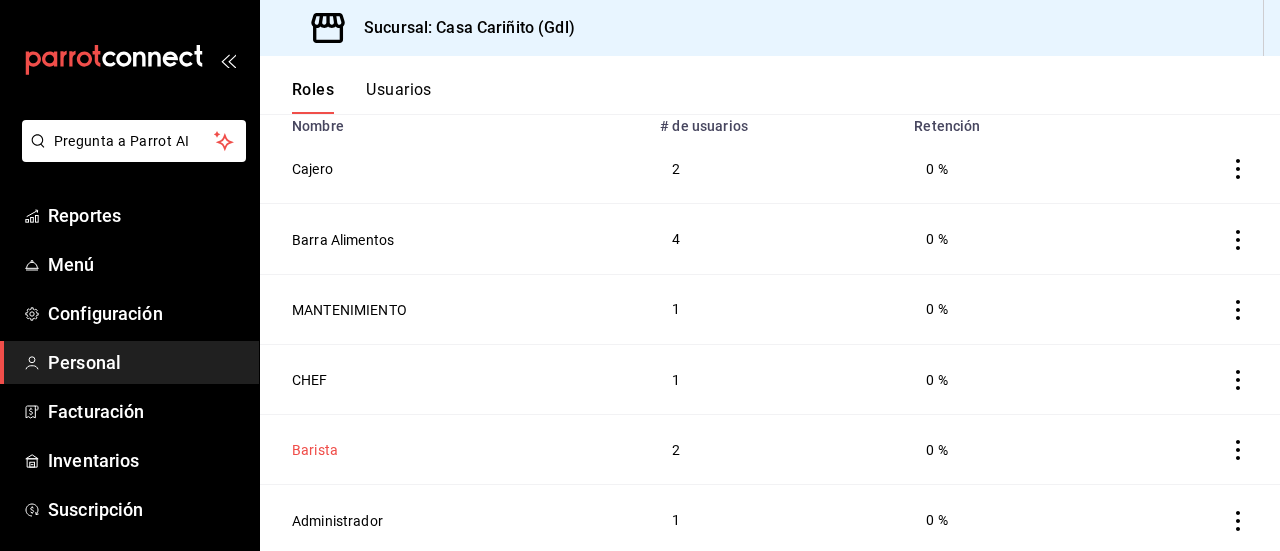 click on "Barista" at bounding box center (315, 450) 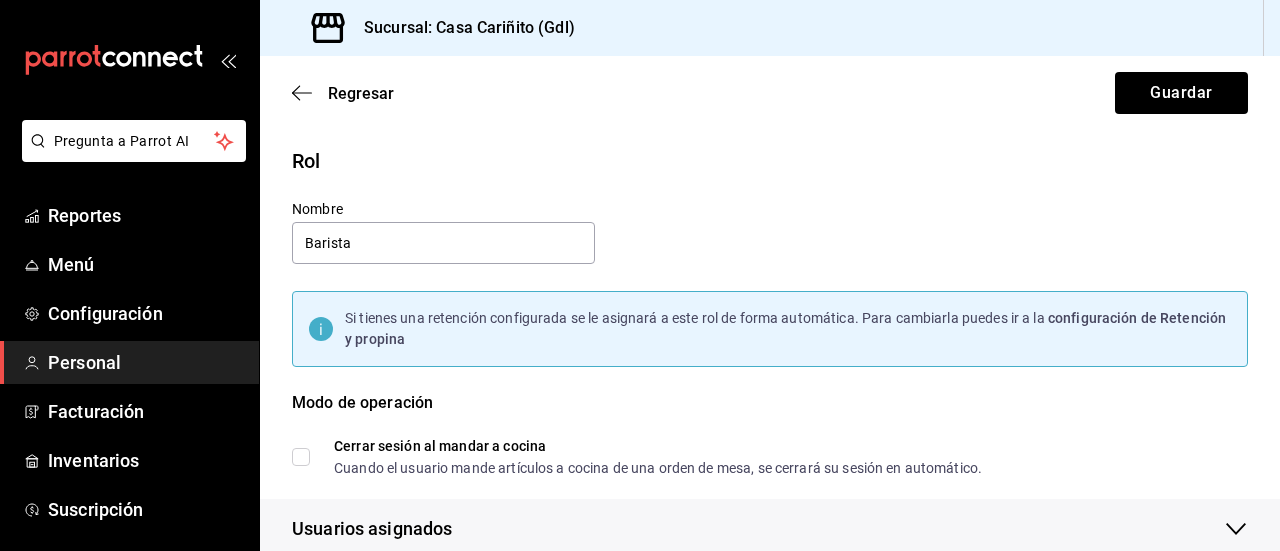 click on "Rol" at bounding box center (770, 161) 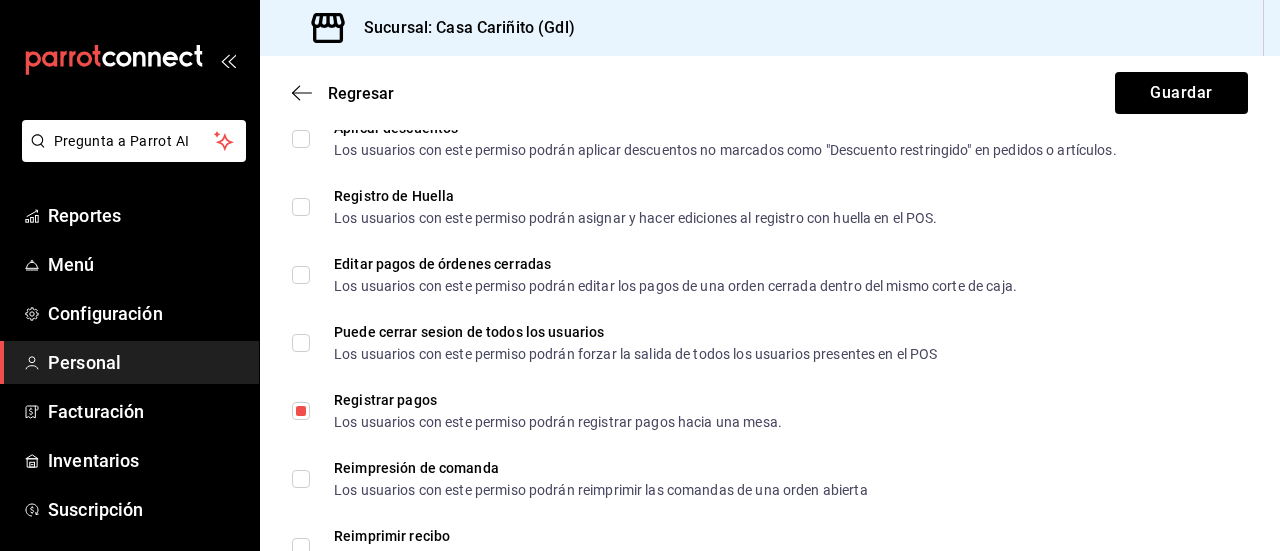 scroll, scrollTop: 3392, scrollLeft: 0, axis: vertical 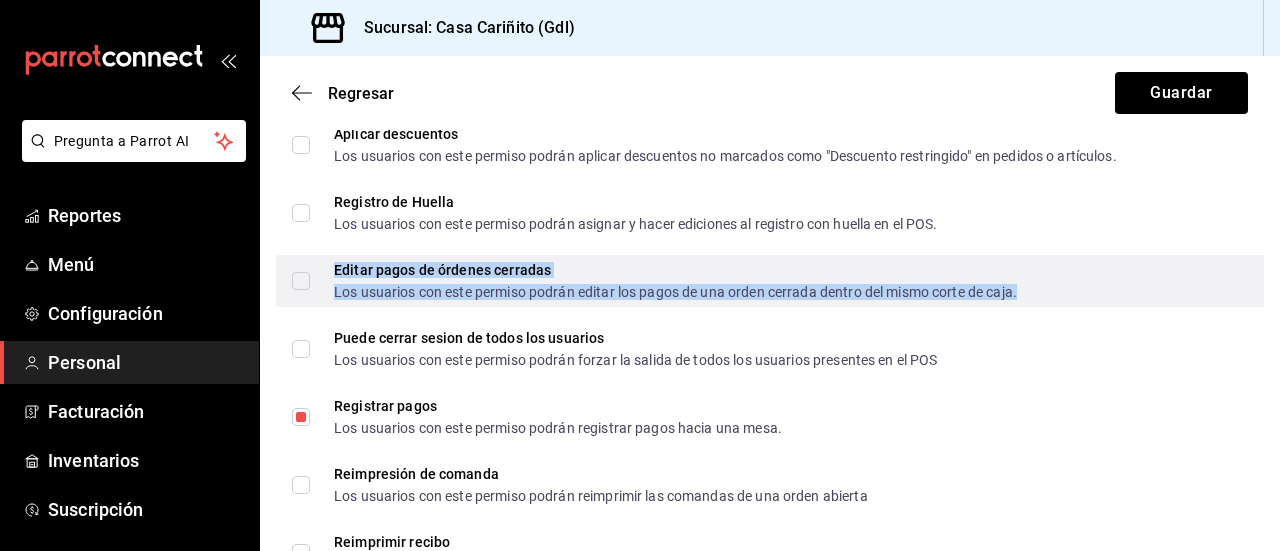 click on "Los usuarios con este permiso podrán editar los pagos de una orden cerrada dentro del mismo corte de caja." at bounding box center [675, 292] 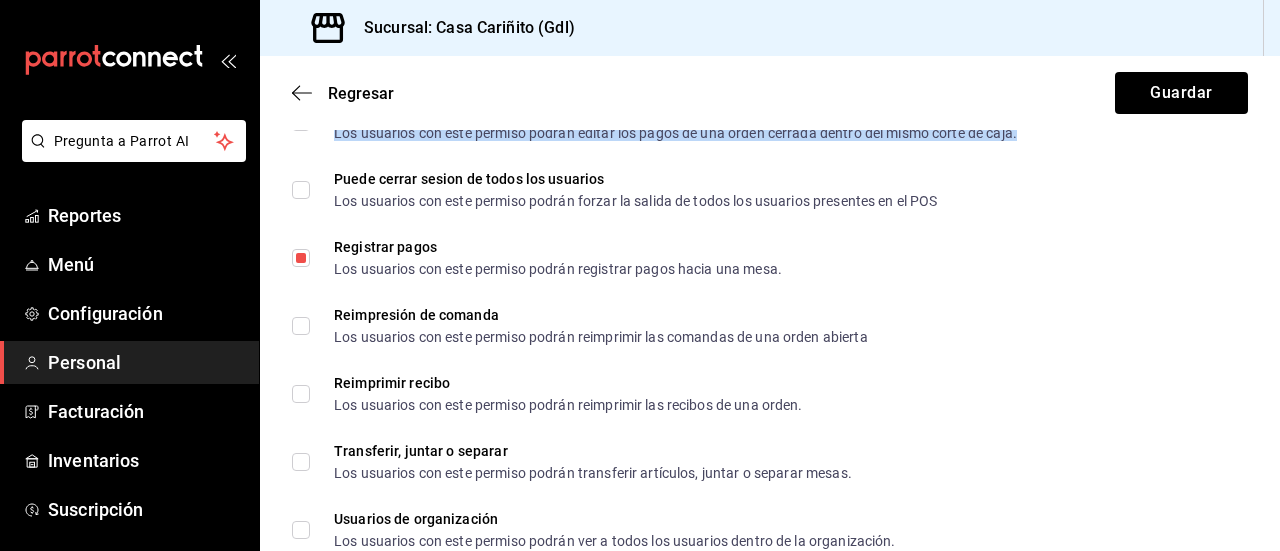scroll, scrollTop: 3564, scrollLeft: 0, axis: vertical 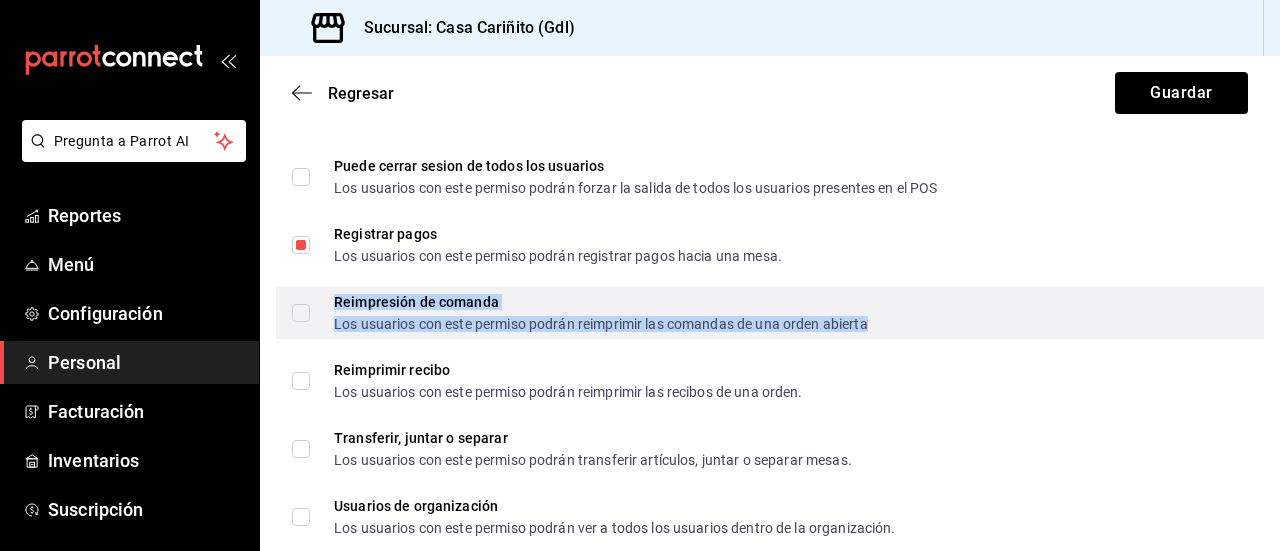click on "Los usuarios con este permiso podrán reimprimir las comandas de una orden abierta" at bounding box center (601, 324) 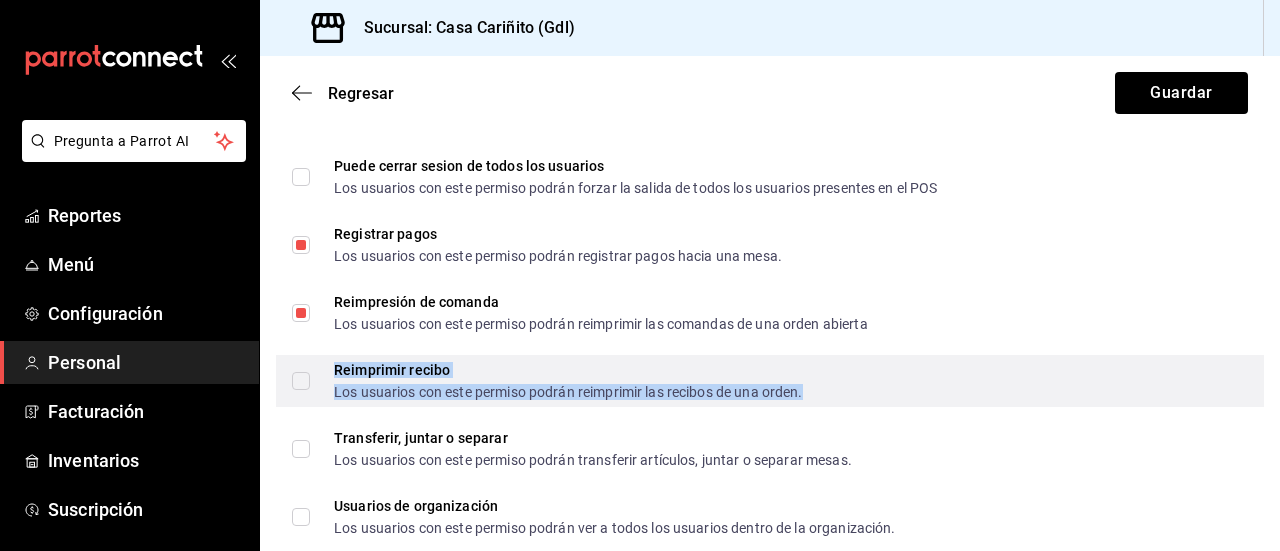 click on "Reimprimir recibo" at bounding box center (568, 370) 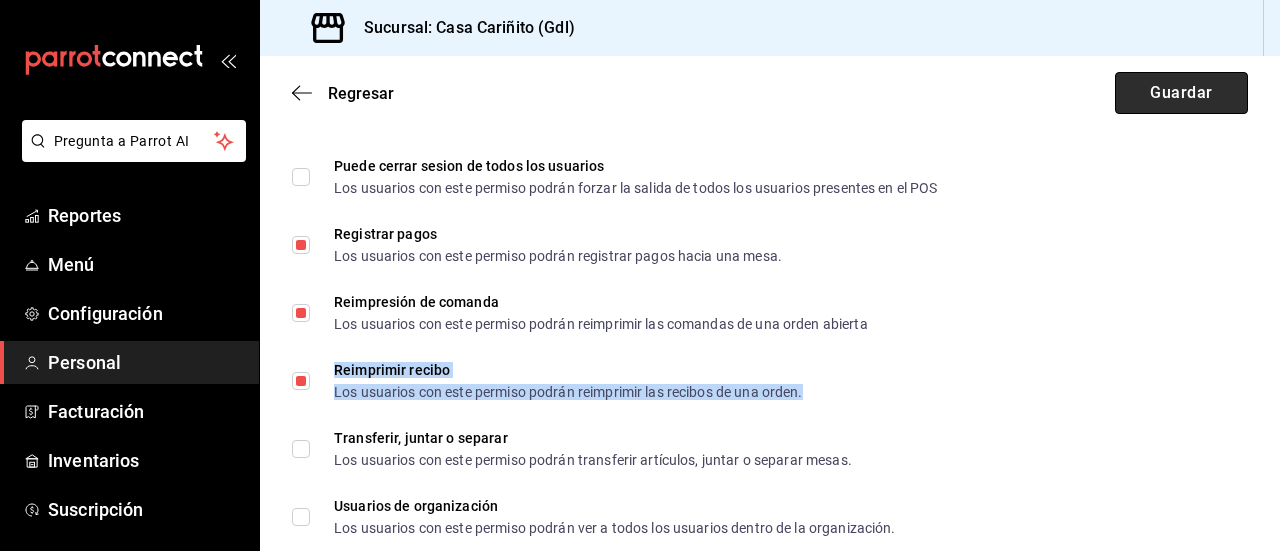 click on "Guardar" at bounding box center (1181, 93) 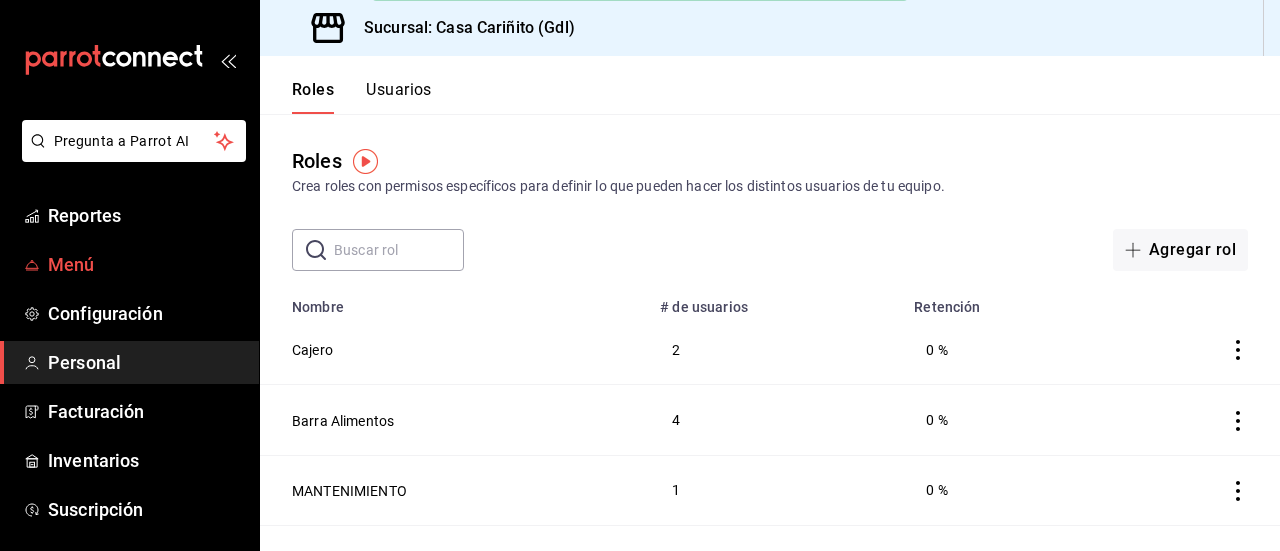 click on "Menú" at bounding box center [129, 264] 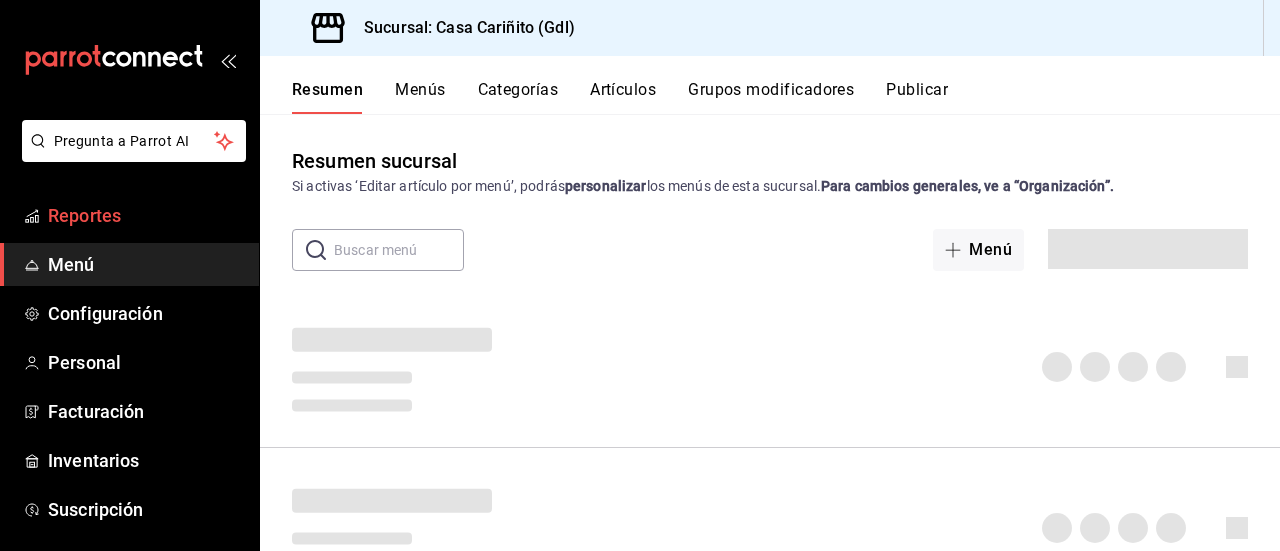 click on "Reportes" at bounding box center (145, 215) 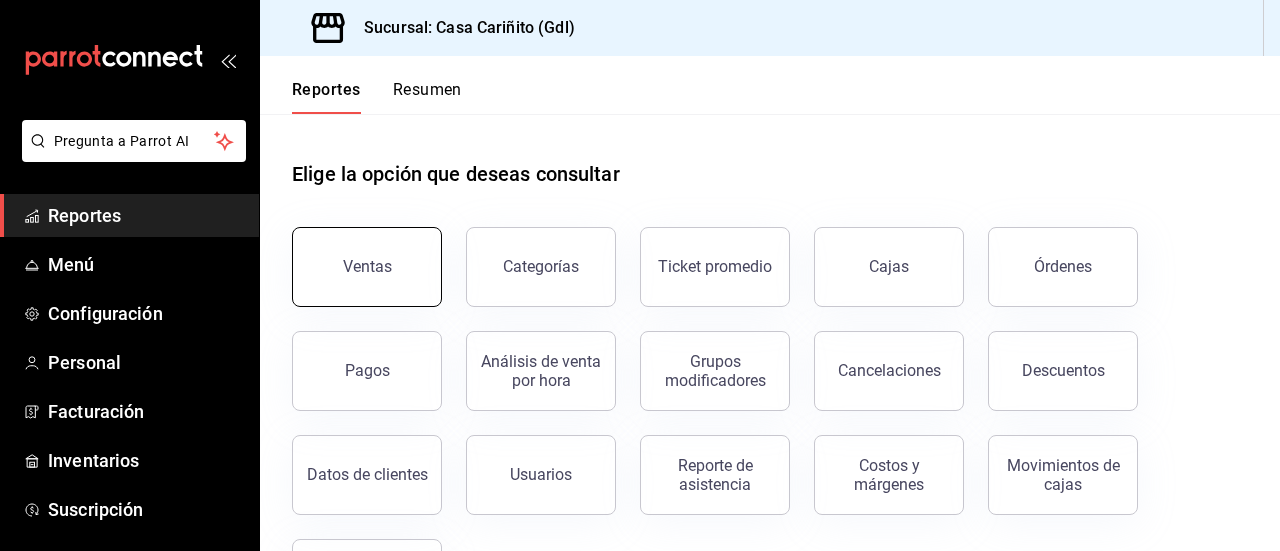 click on "Ventas" at bounding box center (367, 266) 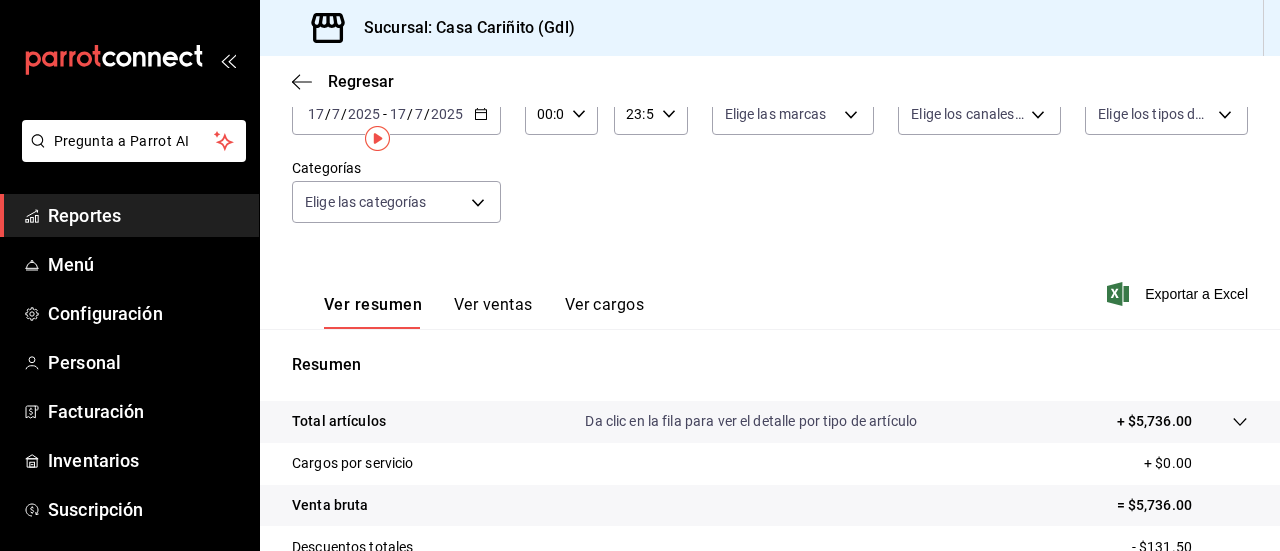 scroll, scrollTop: 0, scrollLeft: 0, axis: both 